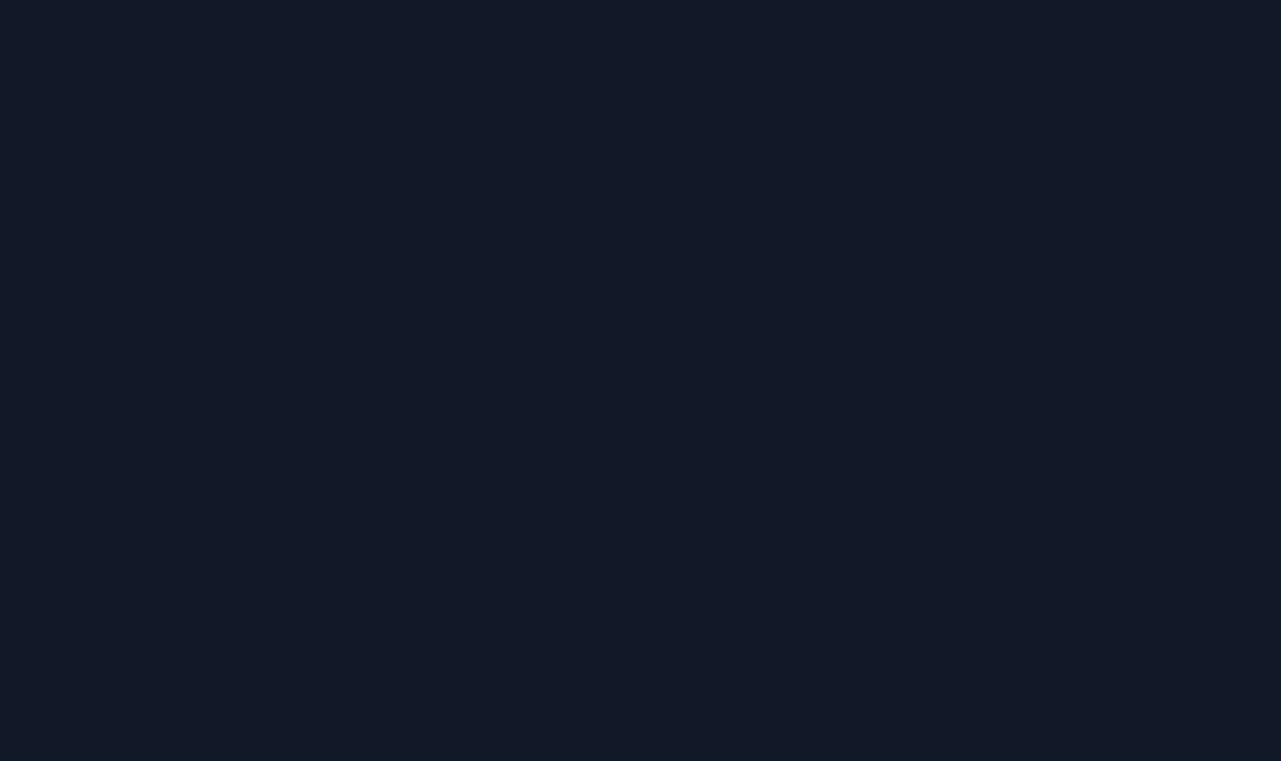 scroll, scrollTop: 0, scrollLeft: 0, axis: both 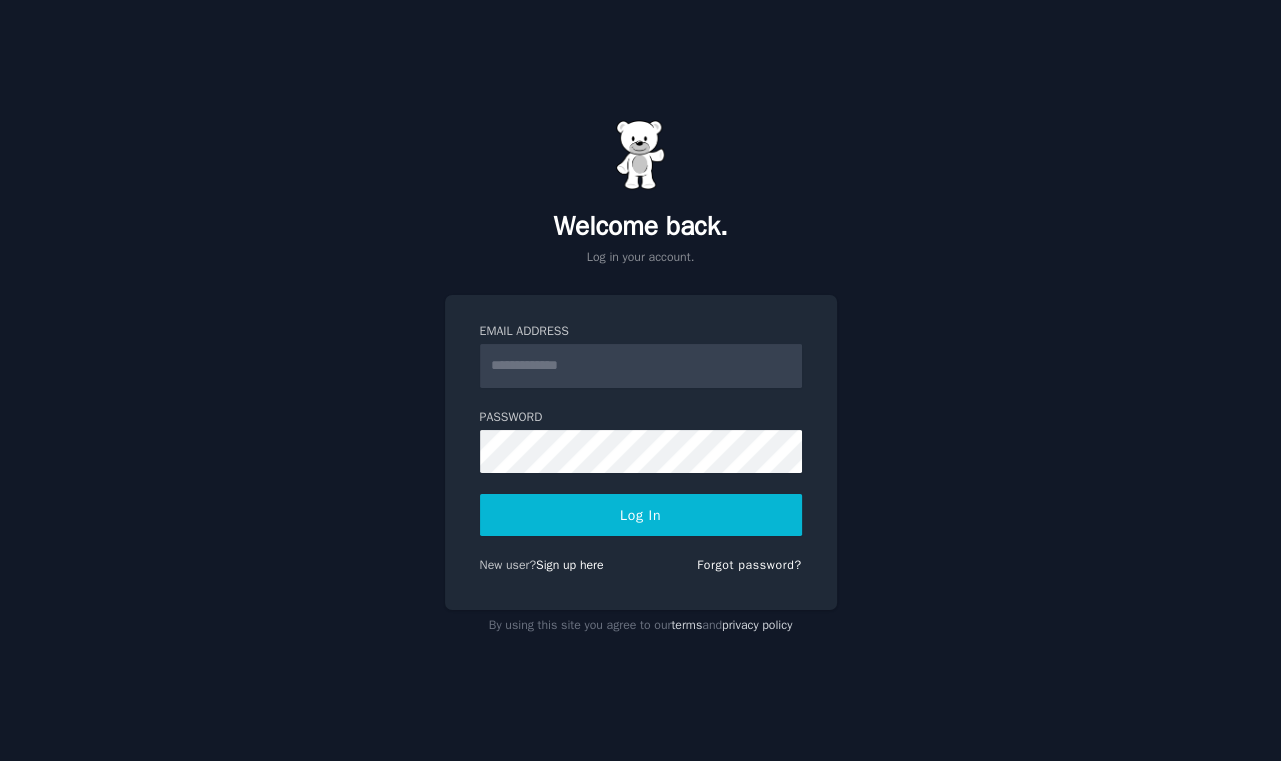 click on "Email Address" at bounding box center (641, 366) 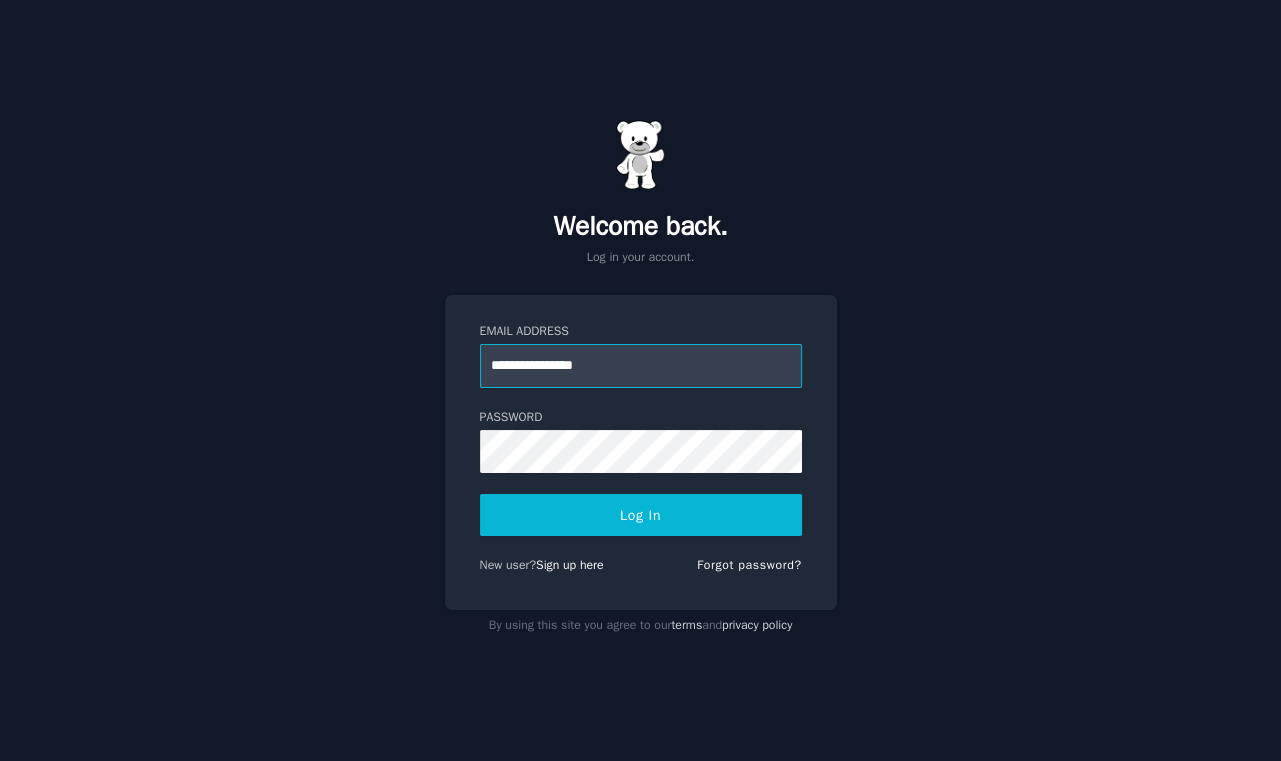 type on "**********" 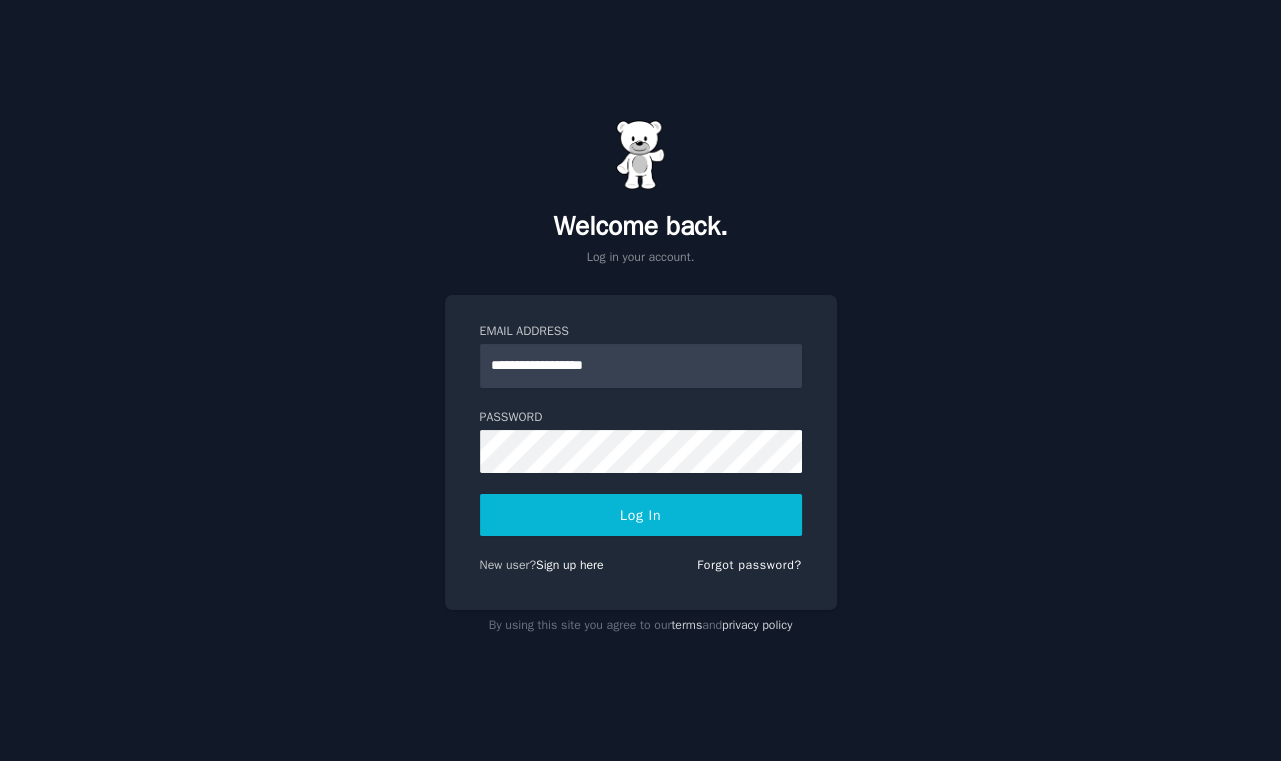 click on "Log In" at bounding box center [641, 515] 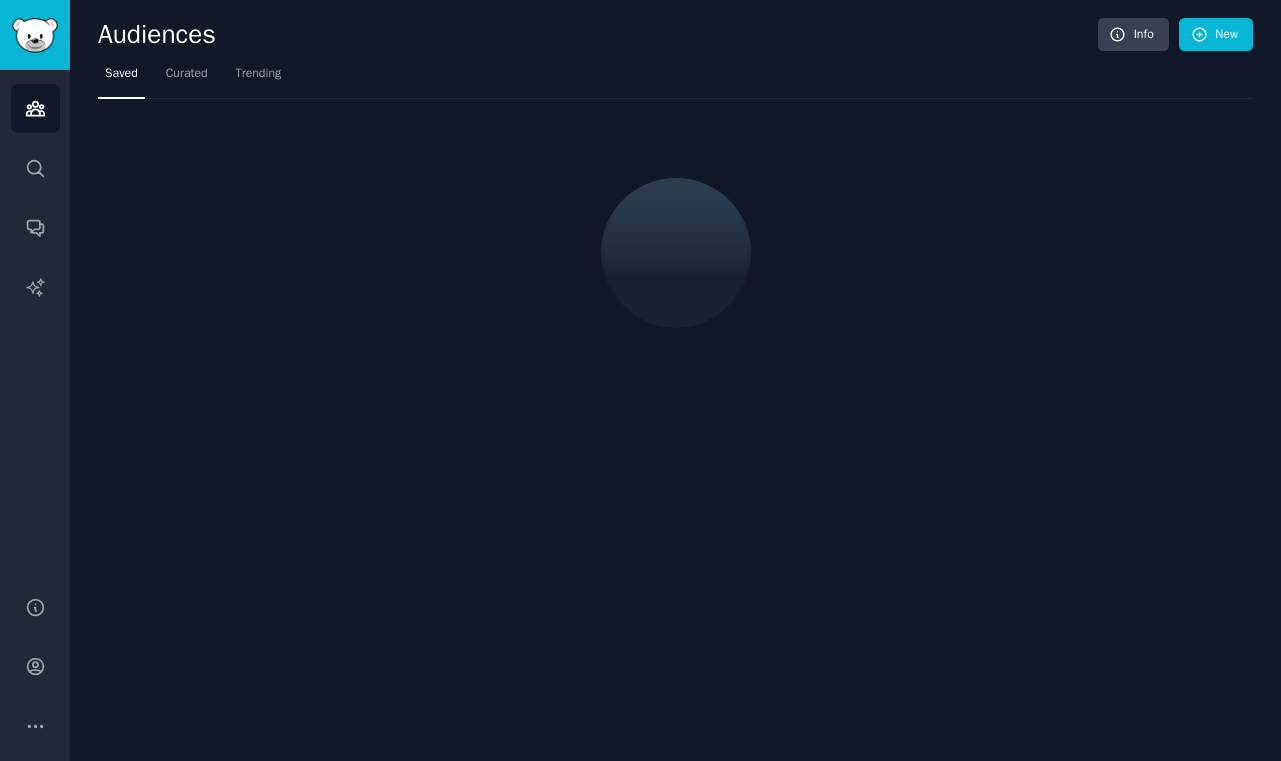 scroll, scrollTop: 0, scrollLeft: 0, axis: both 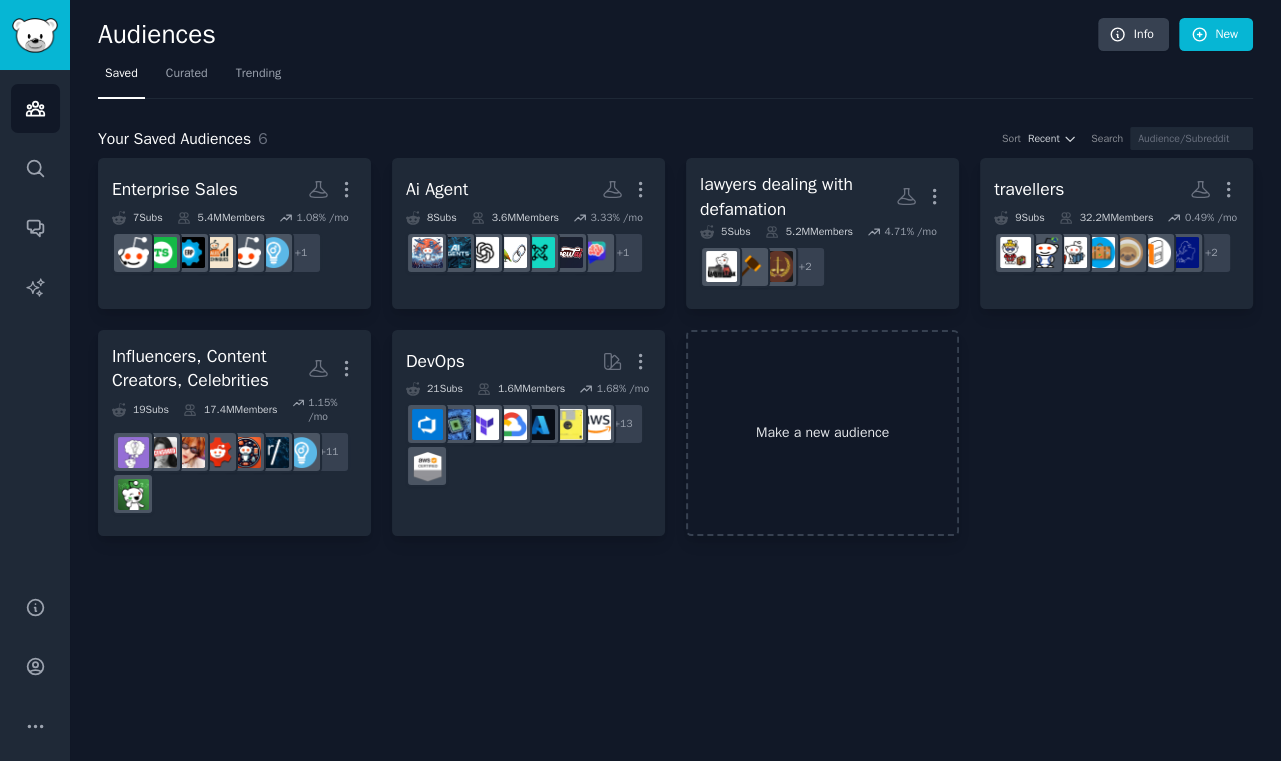 click on "Make a new audience" at bounding box center [822, 433] 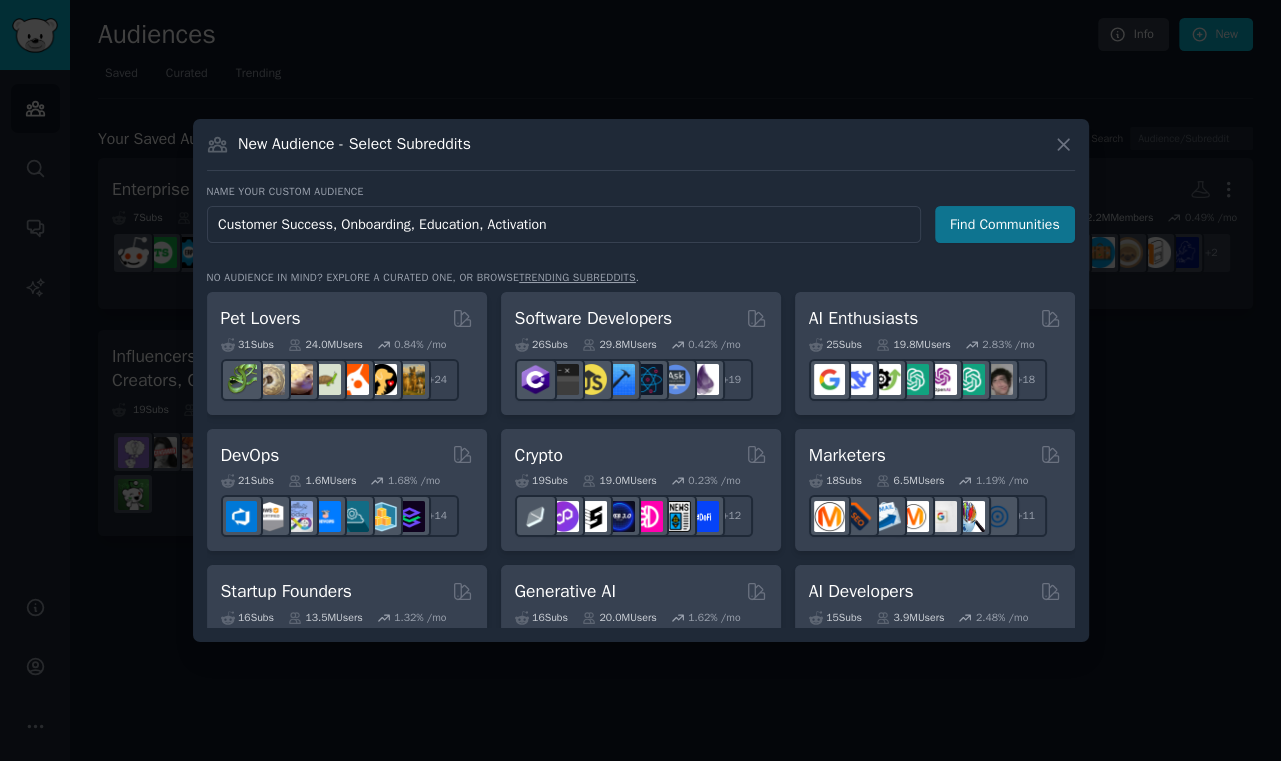 type on "Customer Success, Onboarding, Education, Activation" 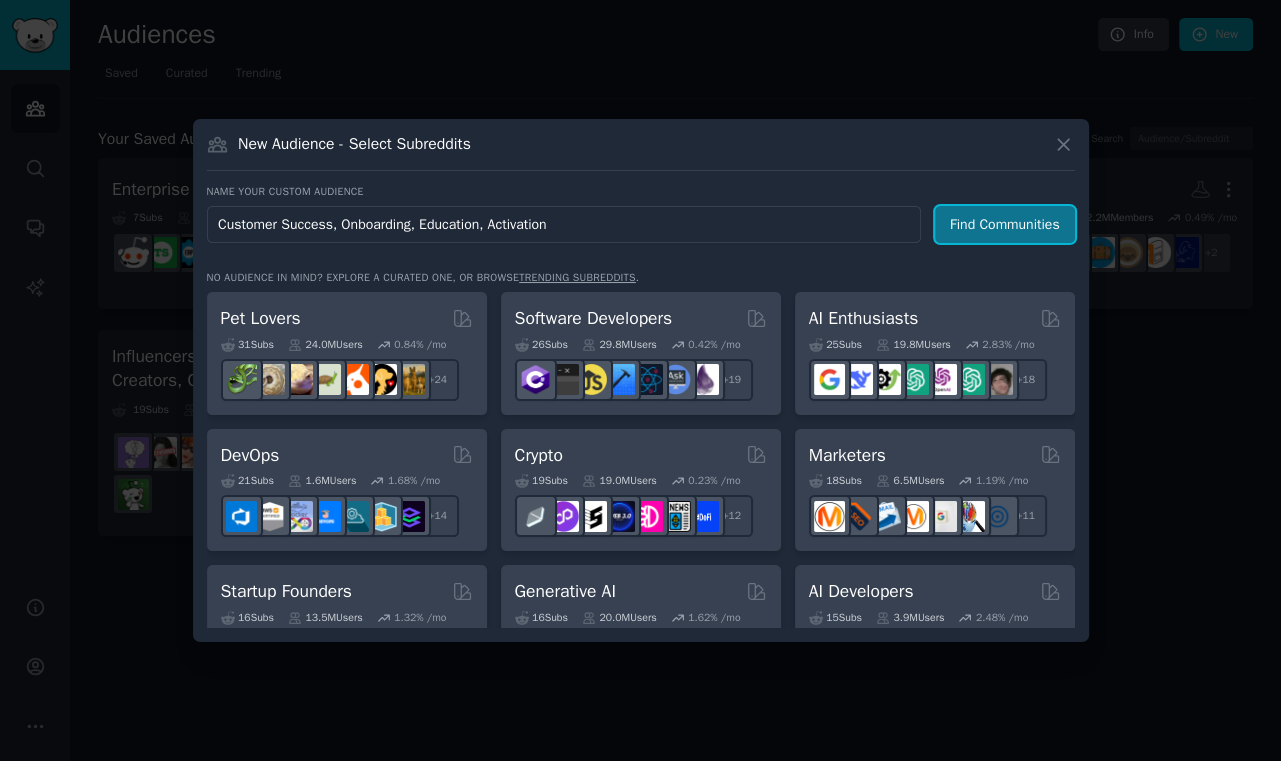 click on "Find Communities" at bounding box center [1005, 224] 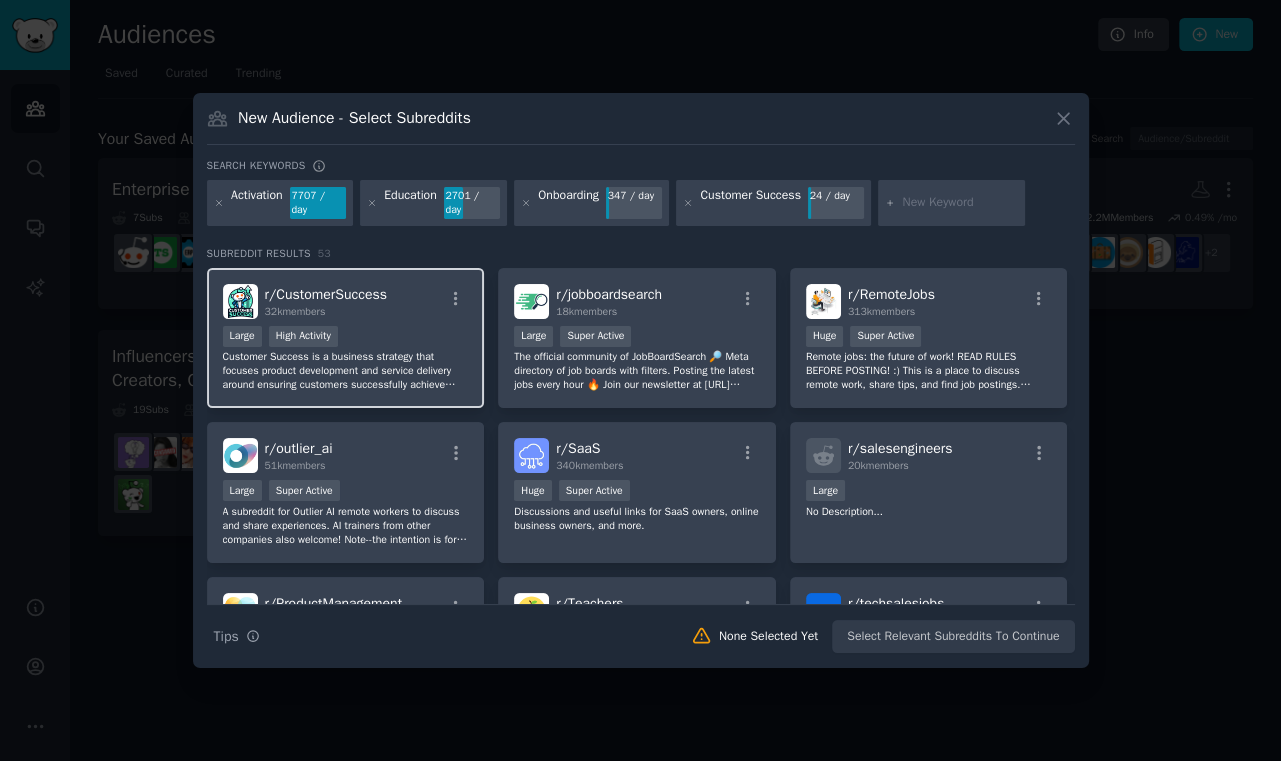 click on "Large High Activity" at bounding box center [346, 338] 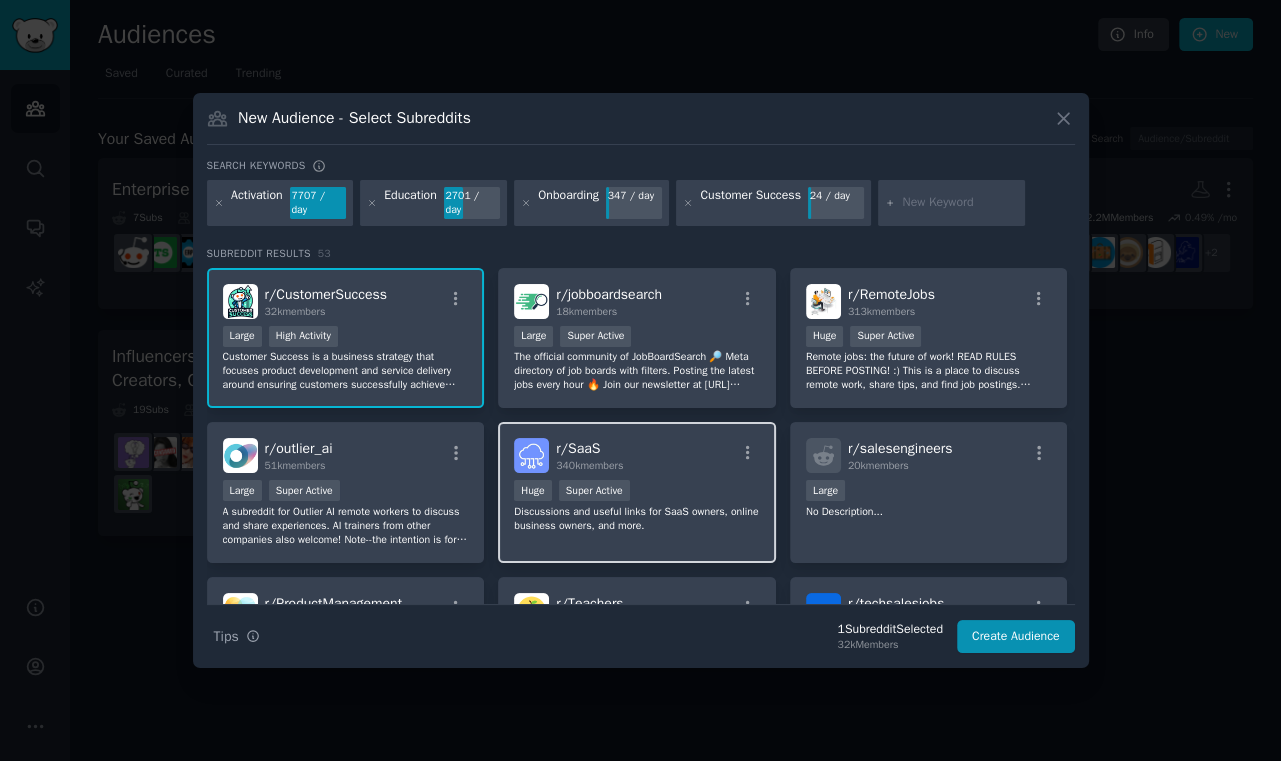 click on "r/ SaaS 340k  members" at bounding box center [637, 455] 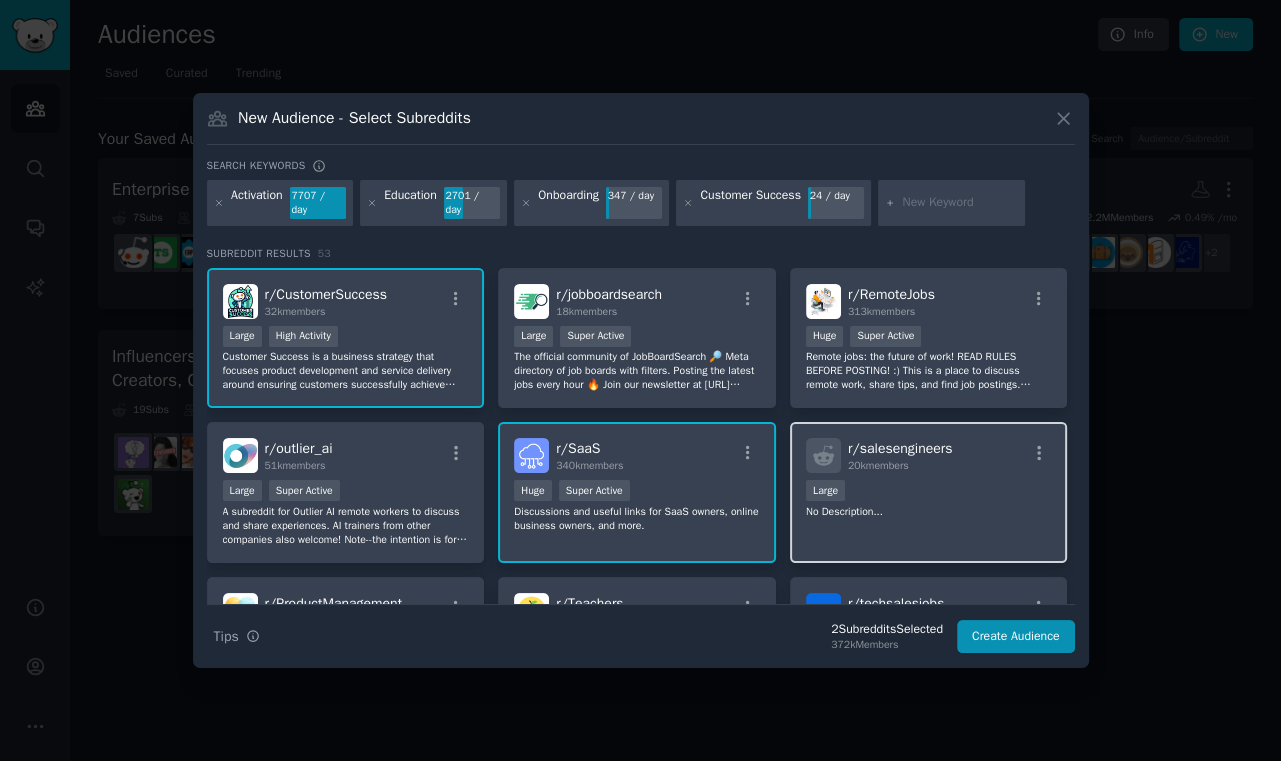 click on "Large" at bounding box center (929, 492) 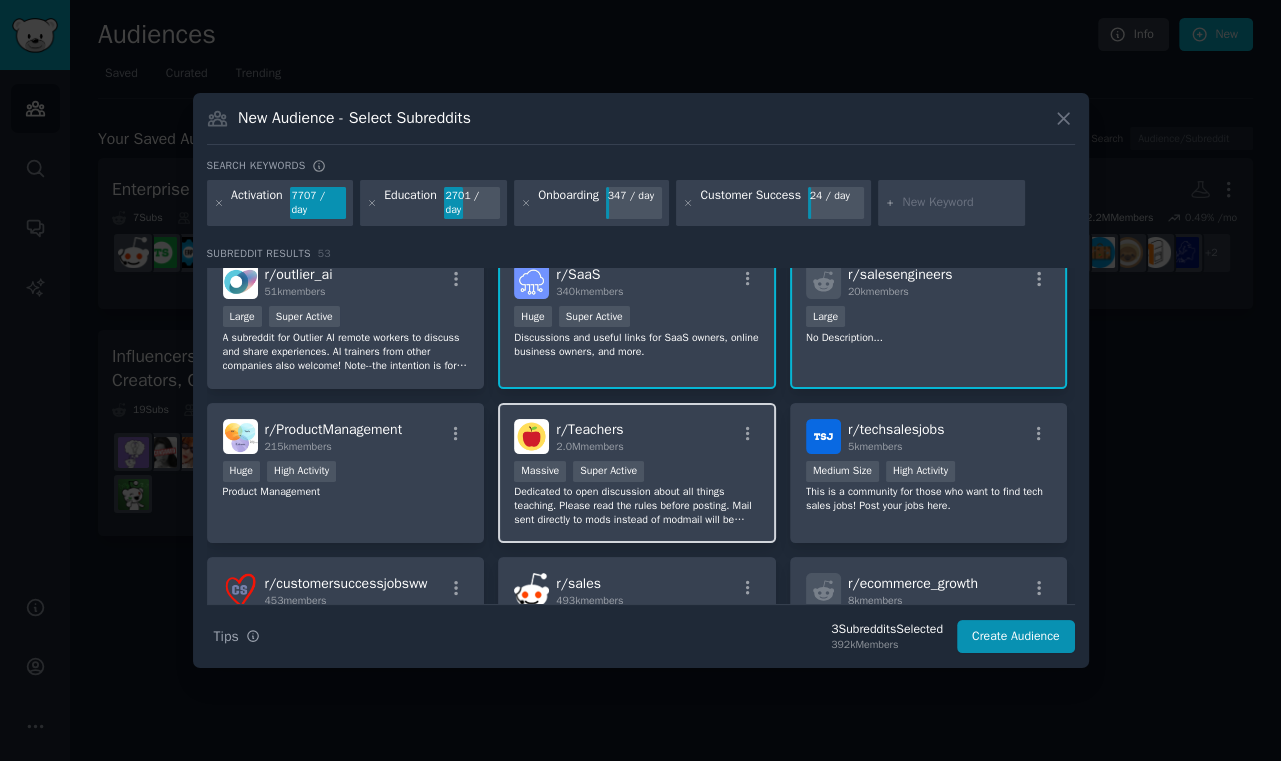 scroll, scrollTop: 180, scrollLeft: 0, axis: vertical 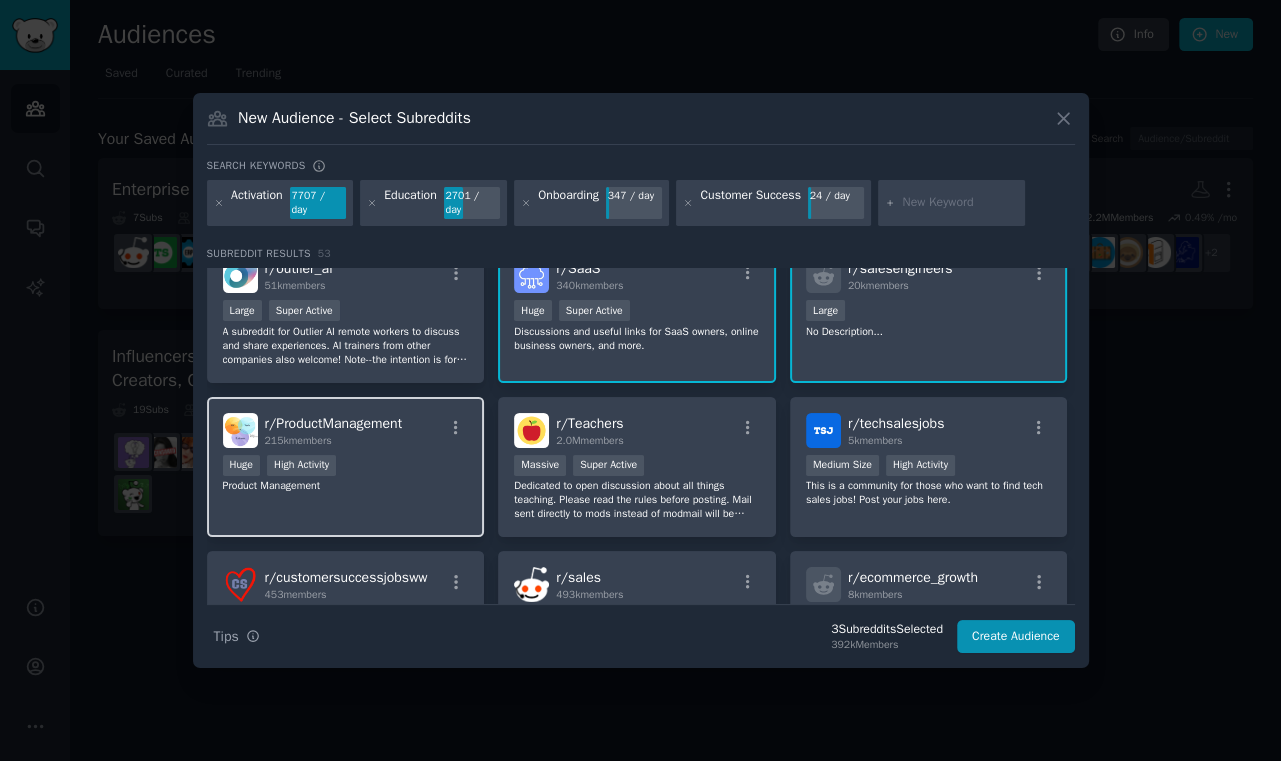 click on "Product Management" at bounding box center [346, 486] 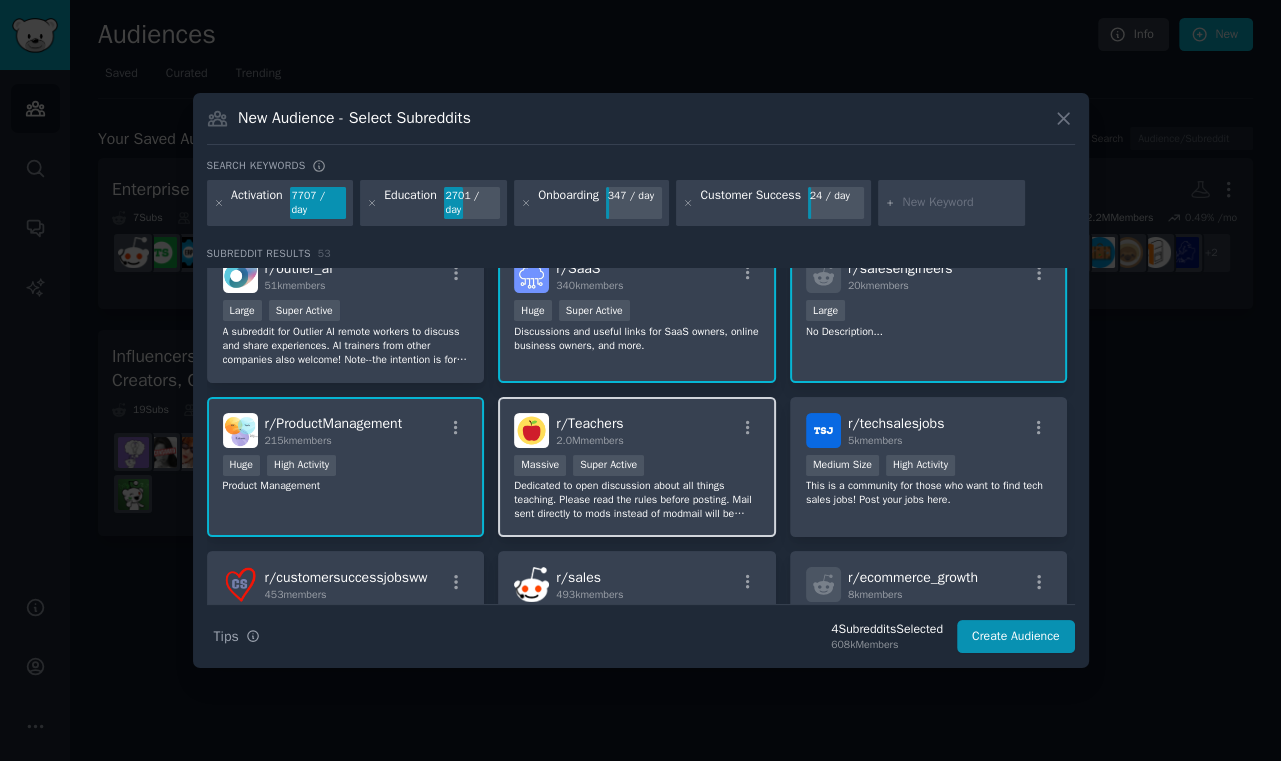 scroll, scrollTop: 319, scrollLeft: 0, axis: vertical 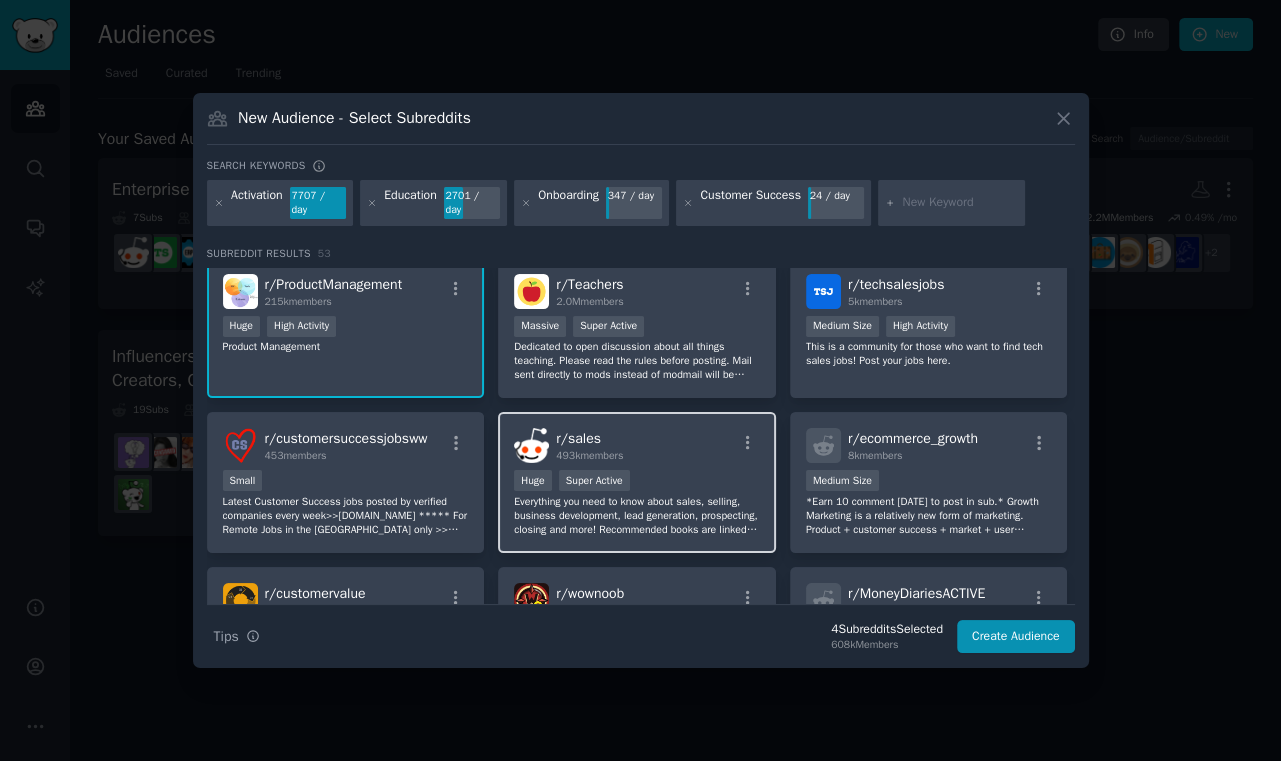 click on ">= 95th percentile for submissions / day Huge Super Active" at bounding box center (637, 482) 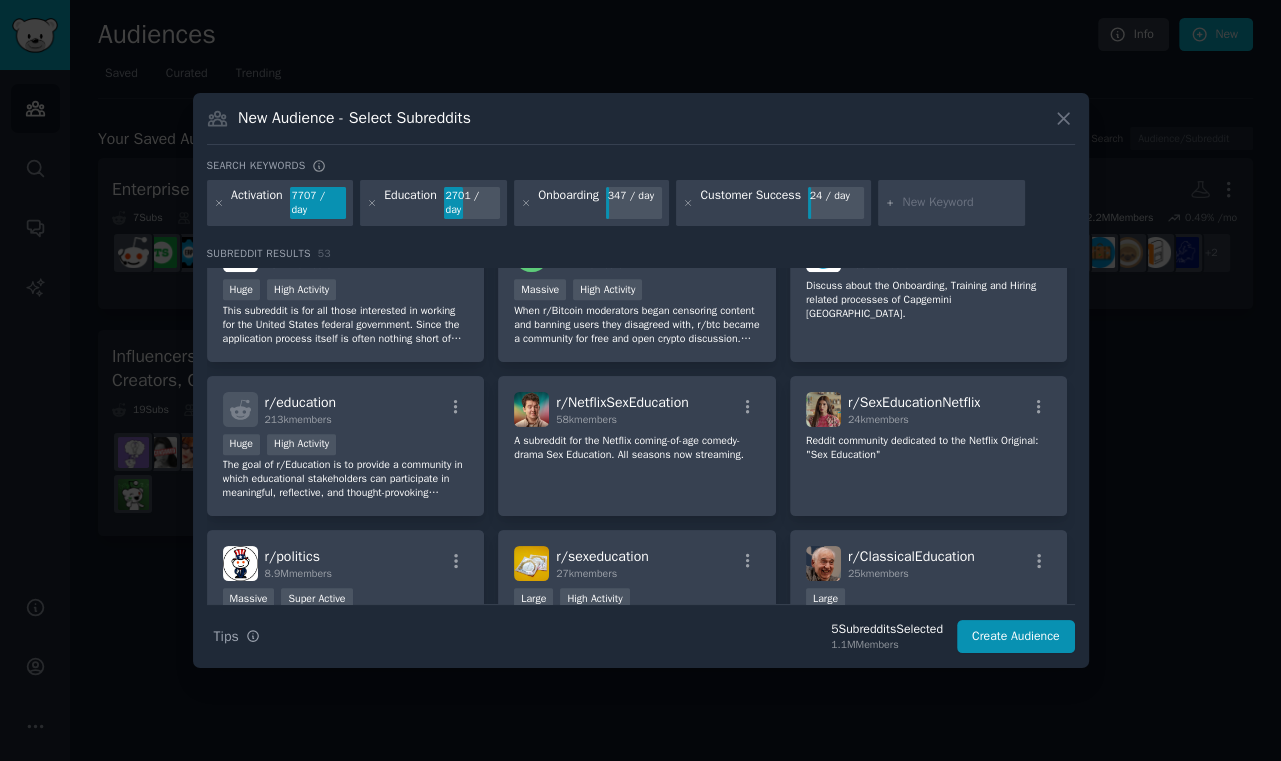 scroll, scrollTop: 0, scrollLeft: 0, axis: both 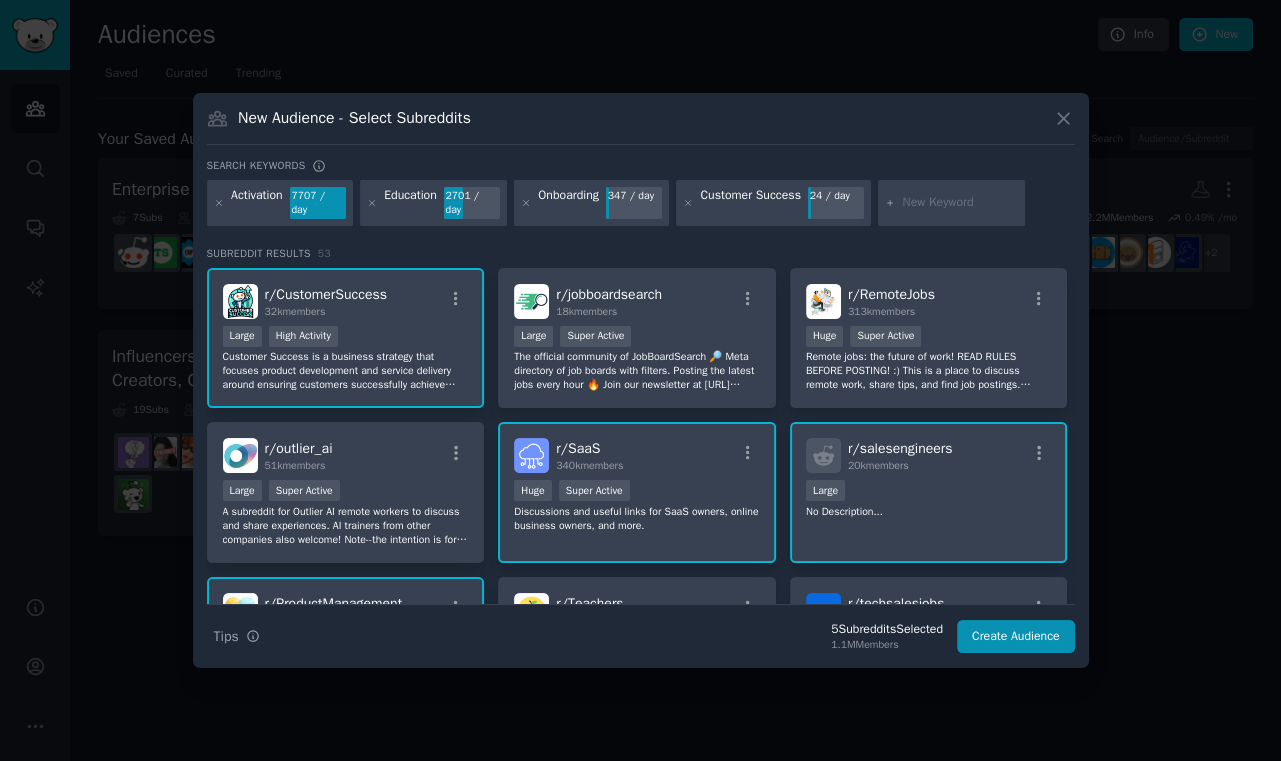click at bounding box center (960, 203) 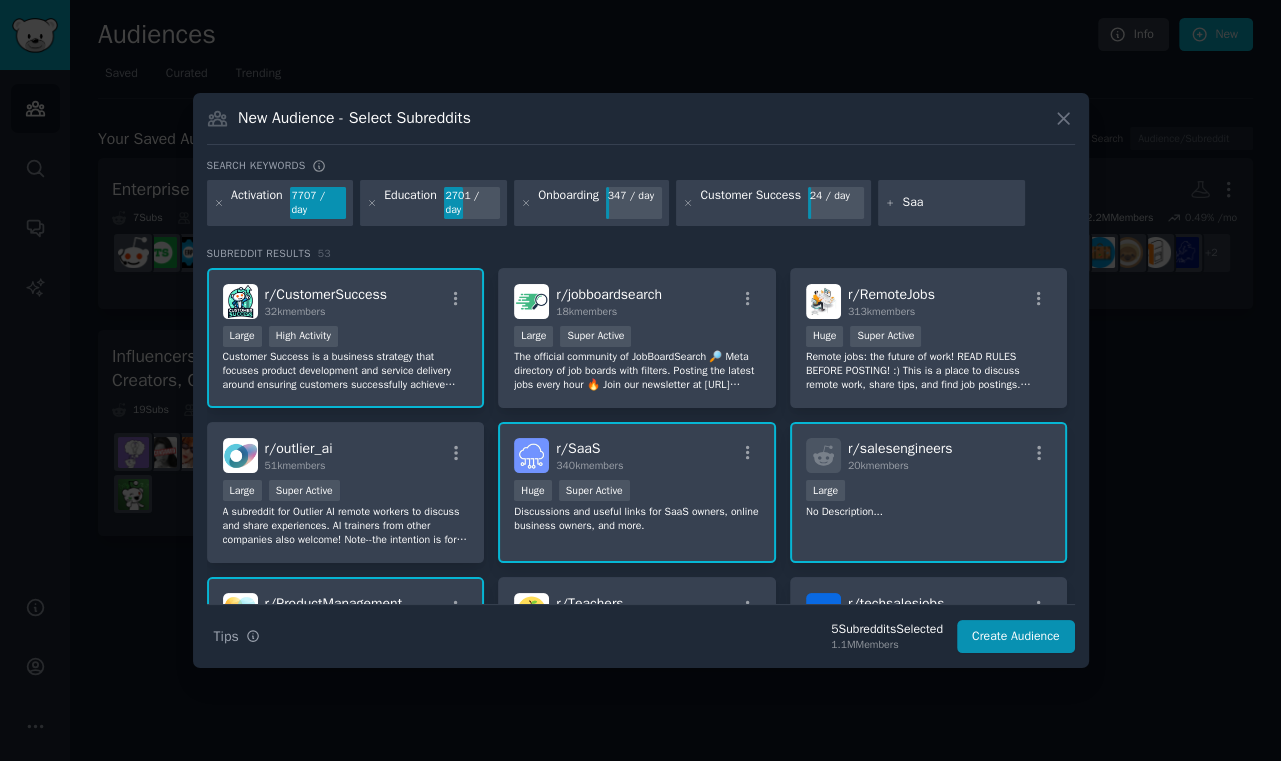 type on "SaaS" 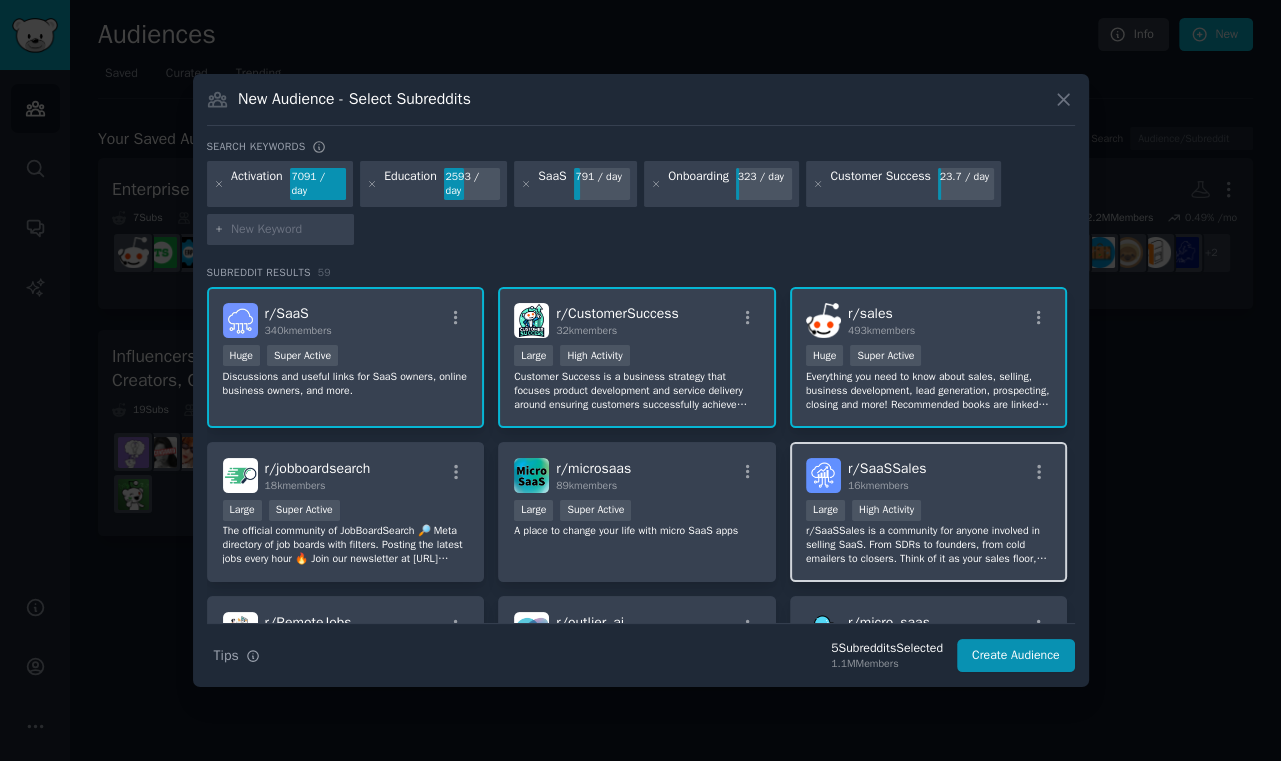 click on "r/ SaaSSales 16k  members" at bounding box center [929, 475] 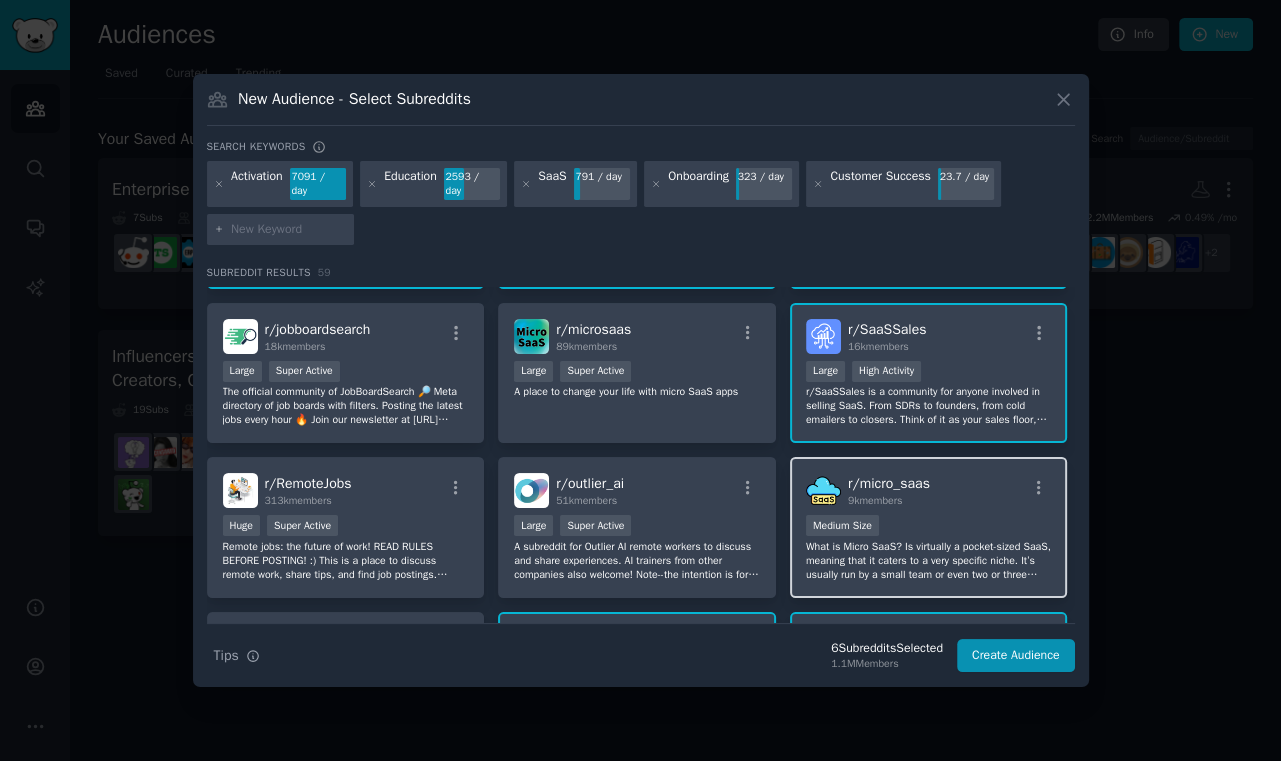 scroll, scrollTop: 34, scrollLeft: 0, axis: vertical 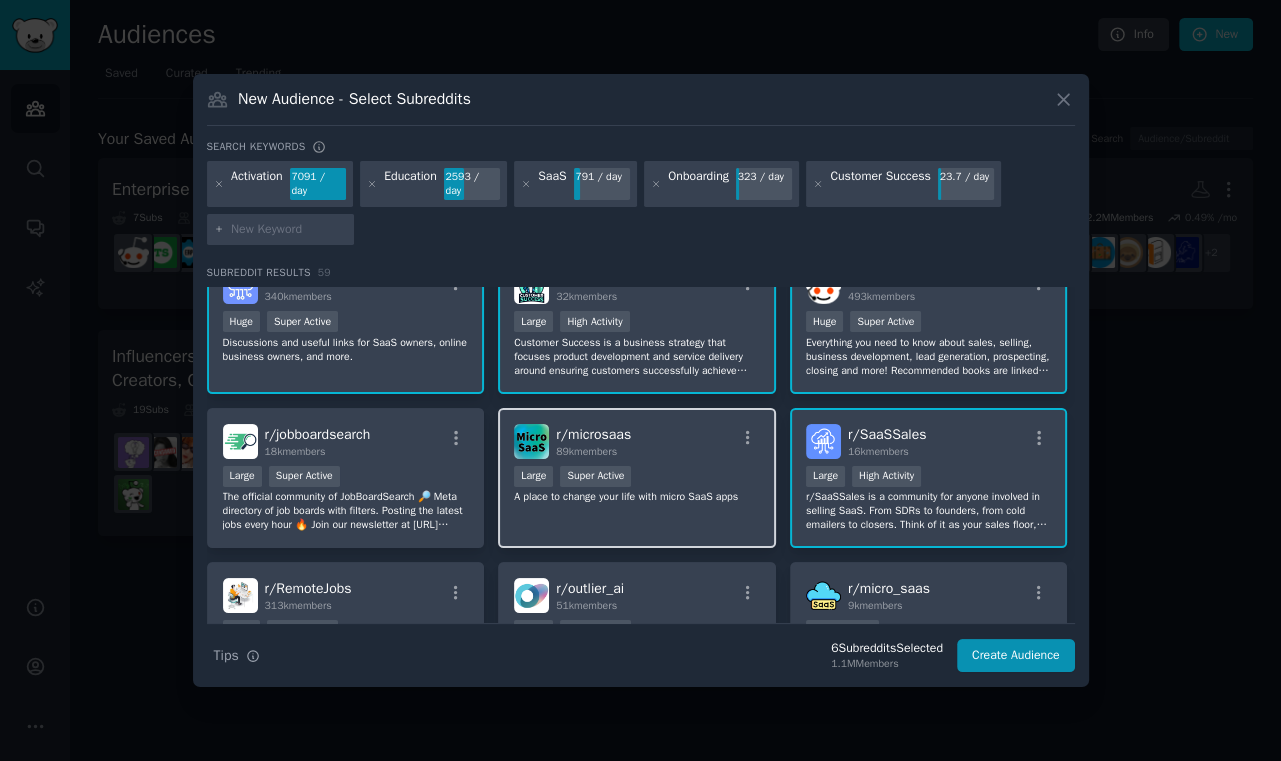 click on "A place to change your life with micro SaaS apps" at bounding box center (637, 497) 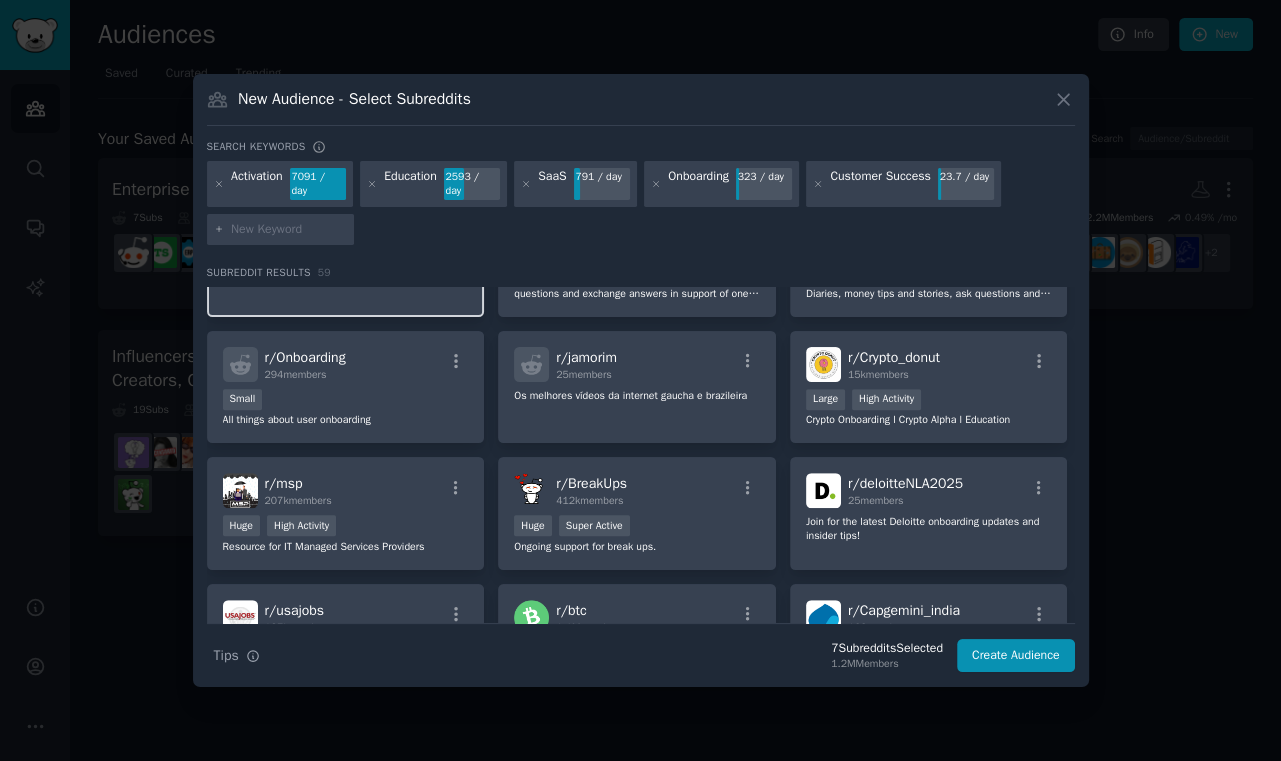scroll, scrollTop: 1037, scrollLeft: 0, axis: vertical 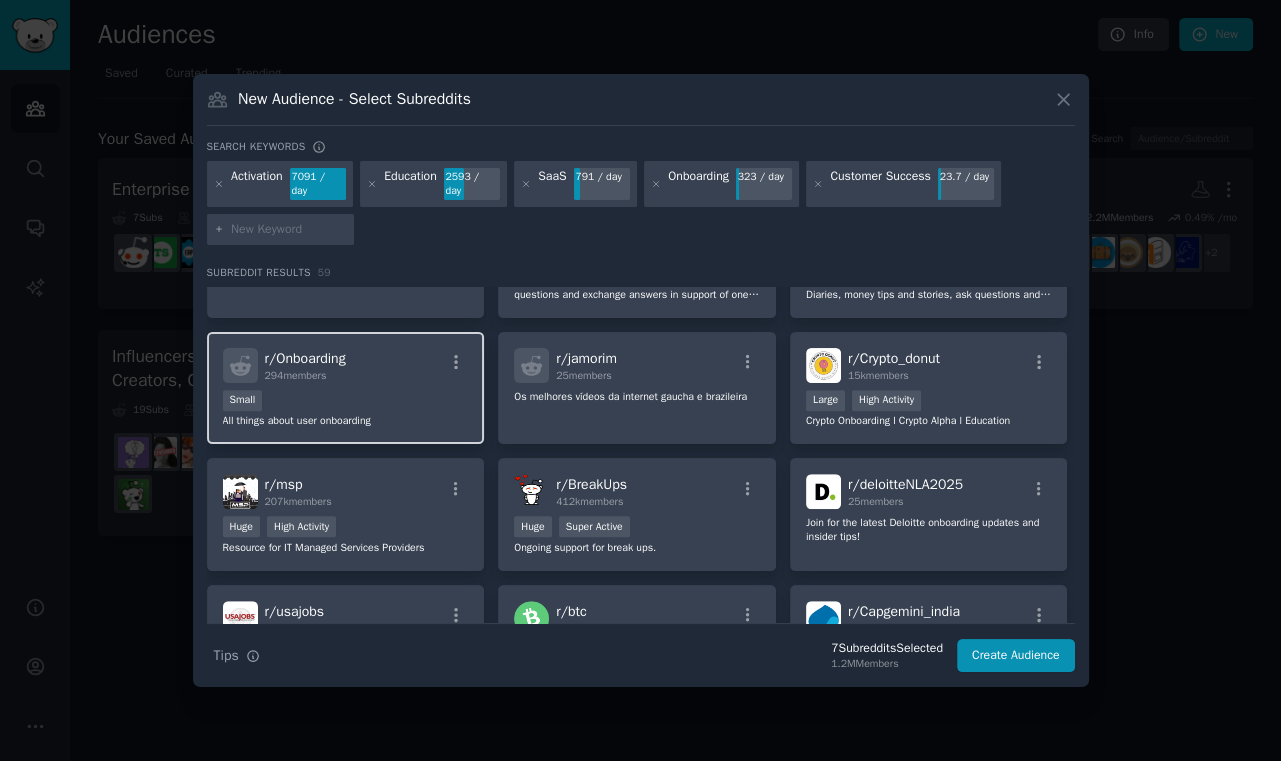 click on "r/ Onboarding 294  members" at bounding box center [346, 365] 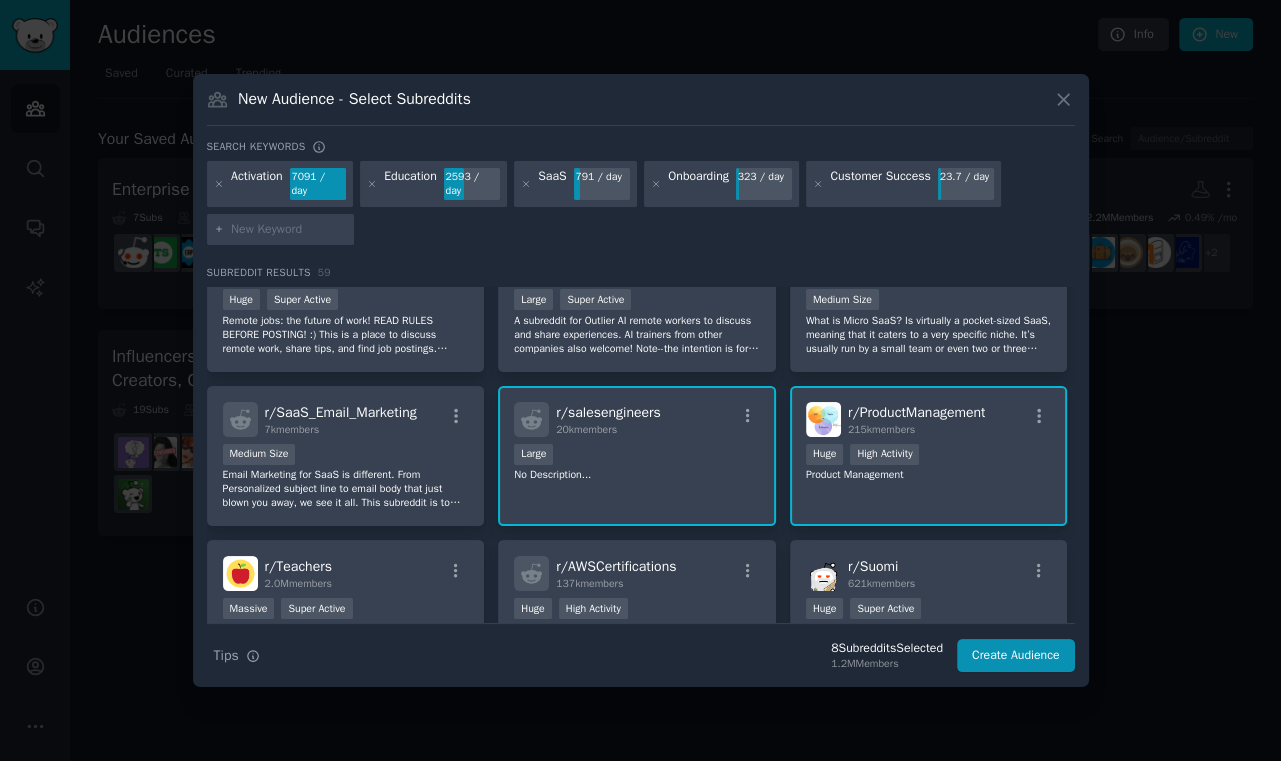 scroll, scrollTop: 0, scrollLeft: 0, axis: both 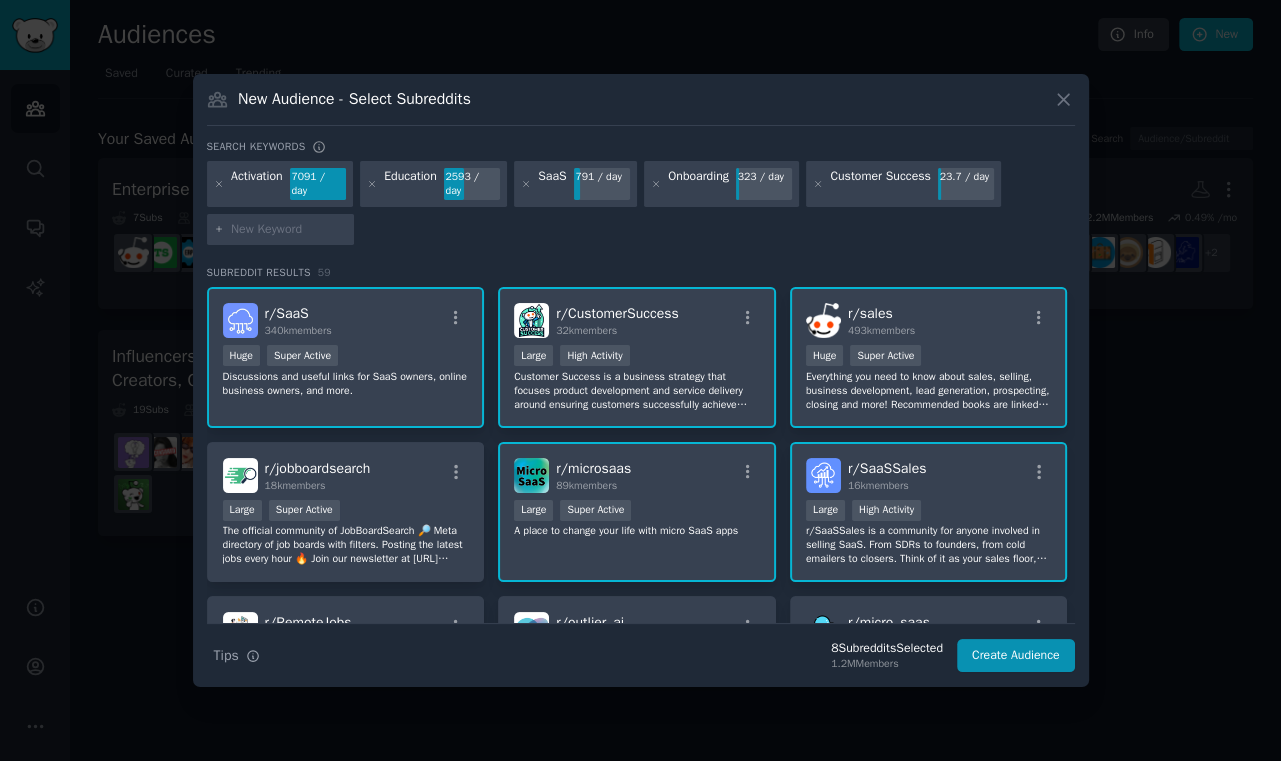 click at bounding box center (289, 230) 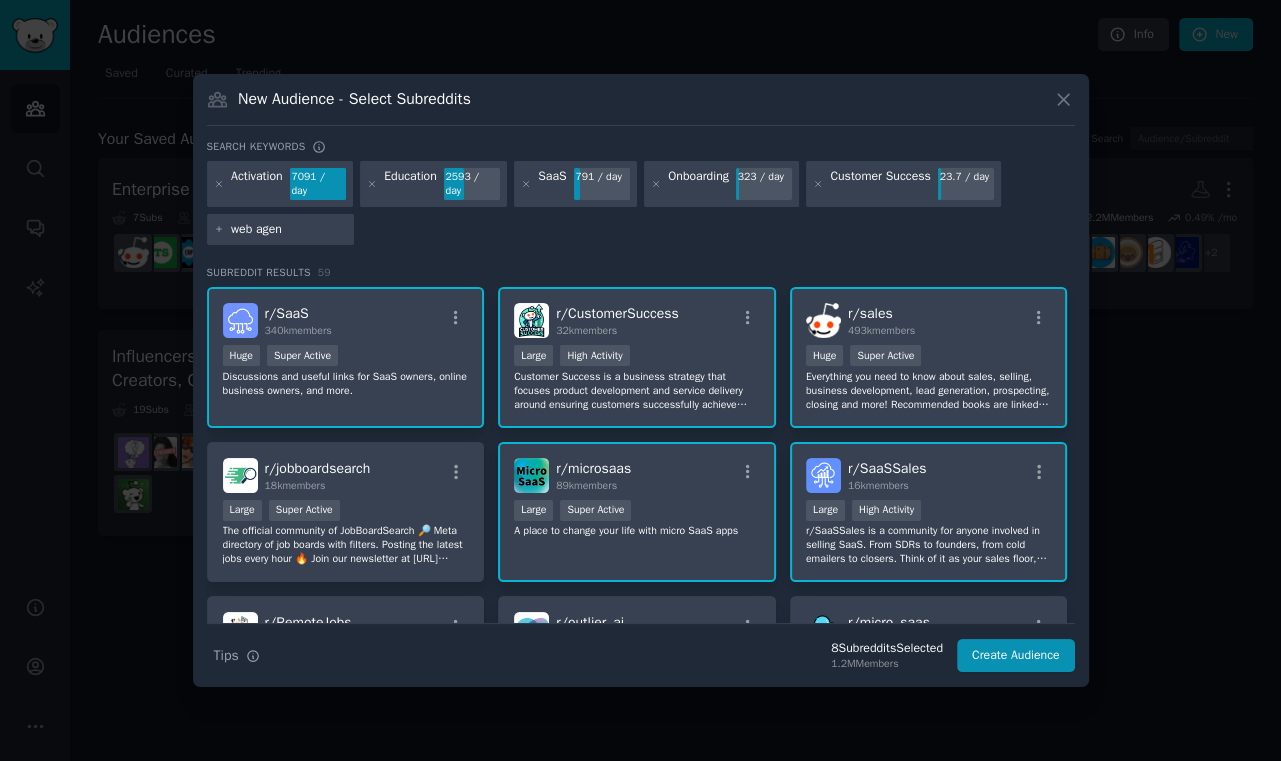 type on "web agent" 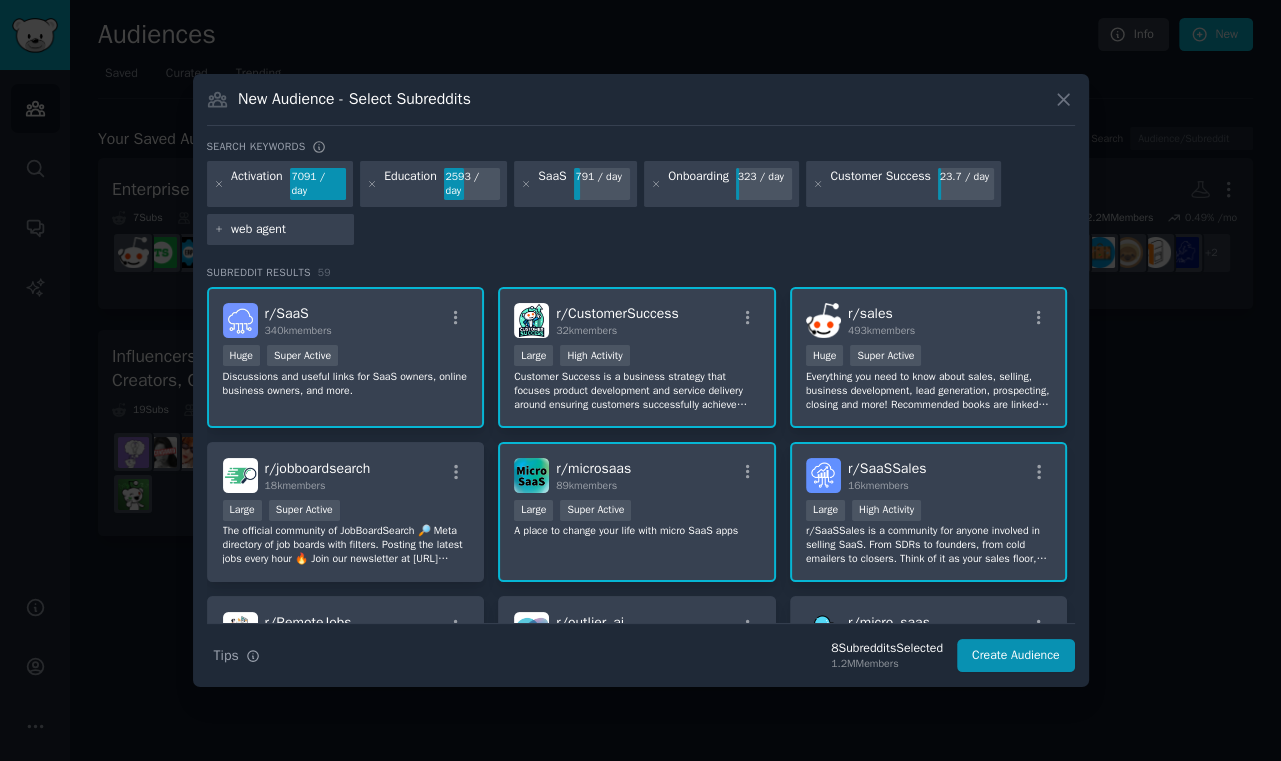type 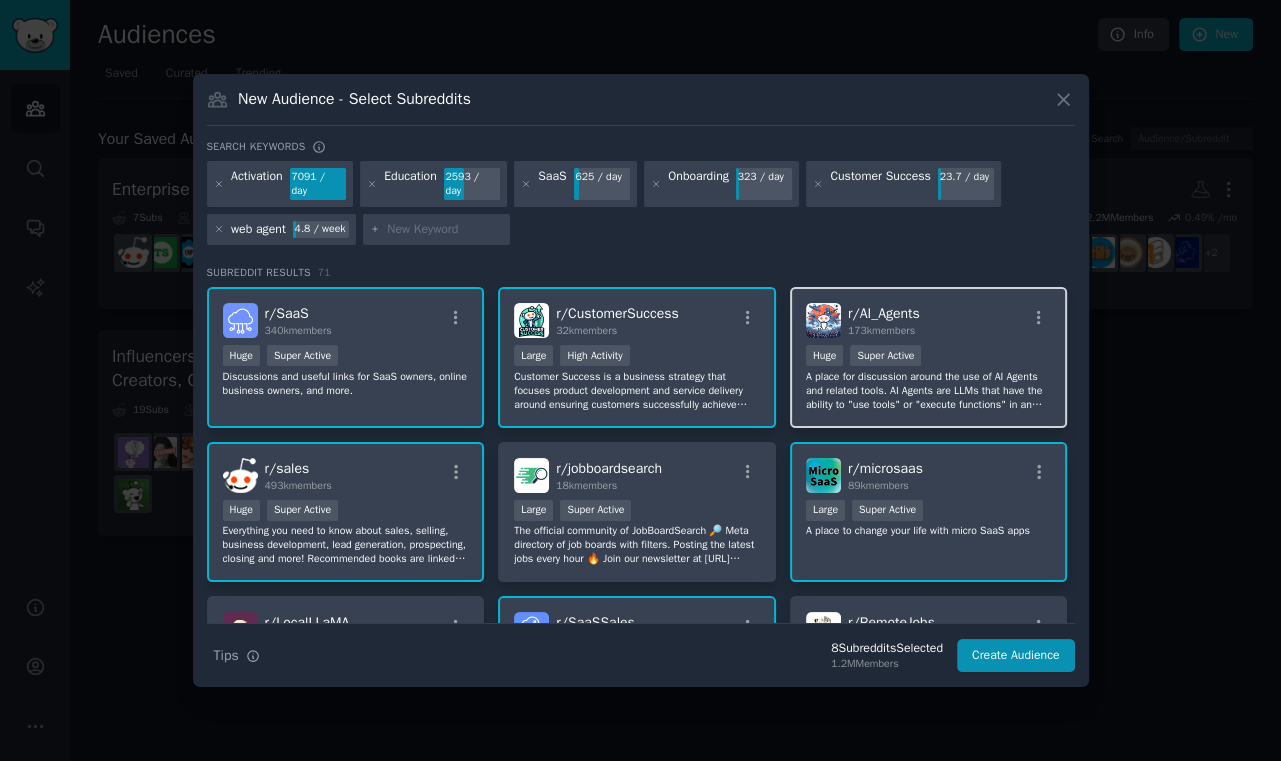 click on "r/ AI_Agents 173k  members" at bounding box center [929, 320] 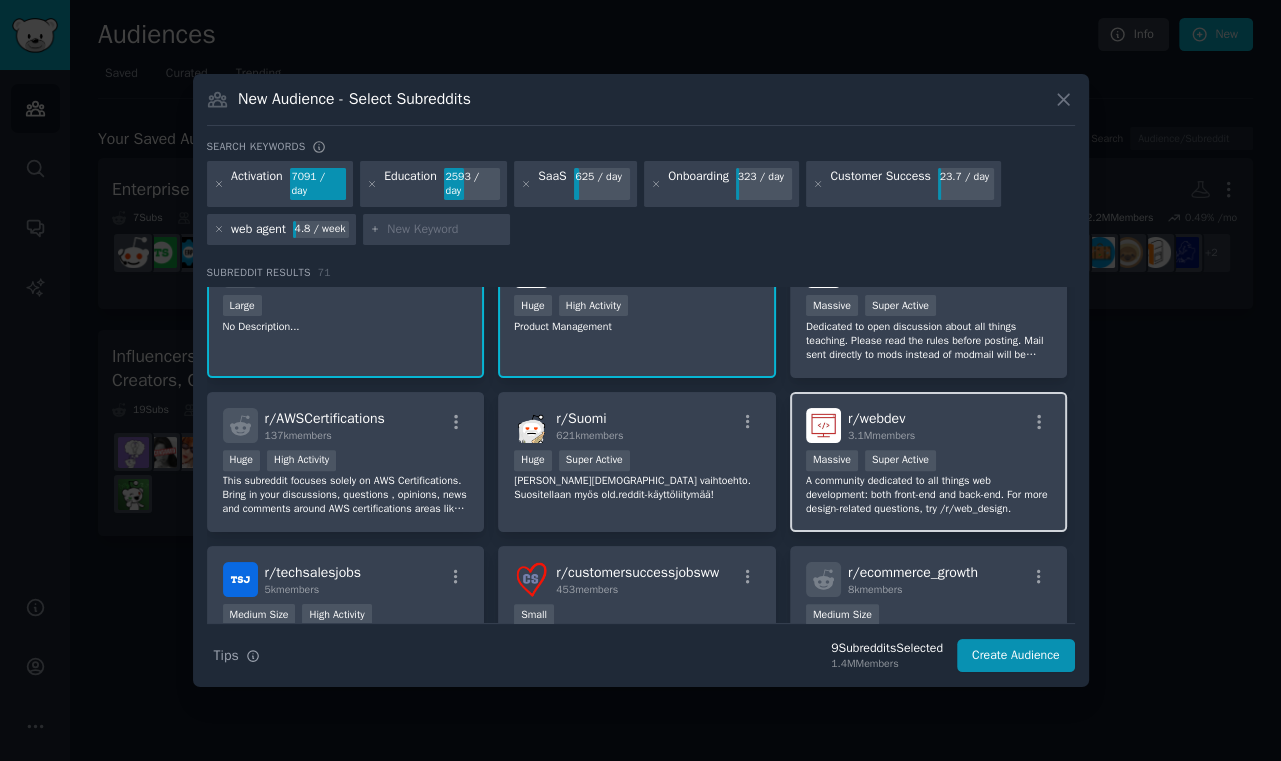 scroll, scrollTop: 727, scrollLeft: 0, axis: vertical 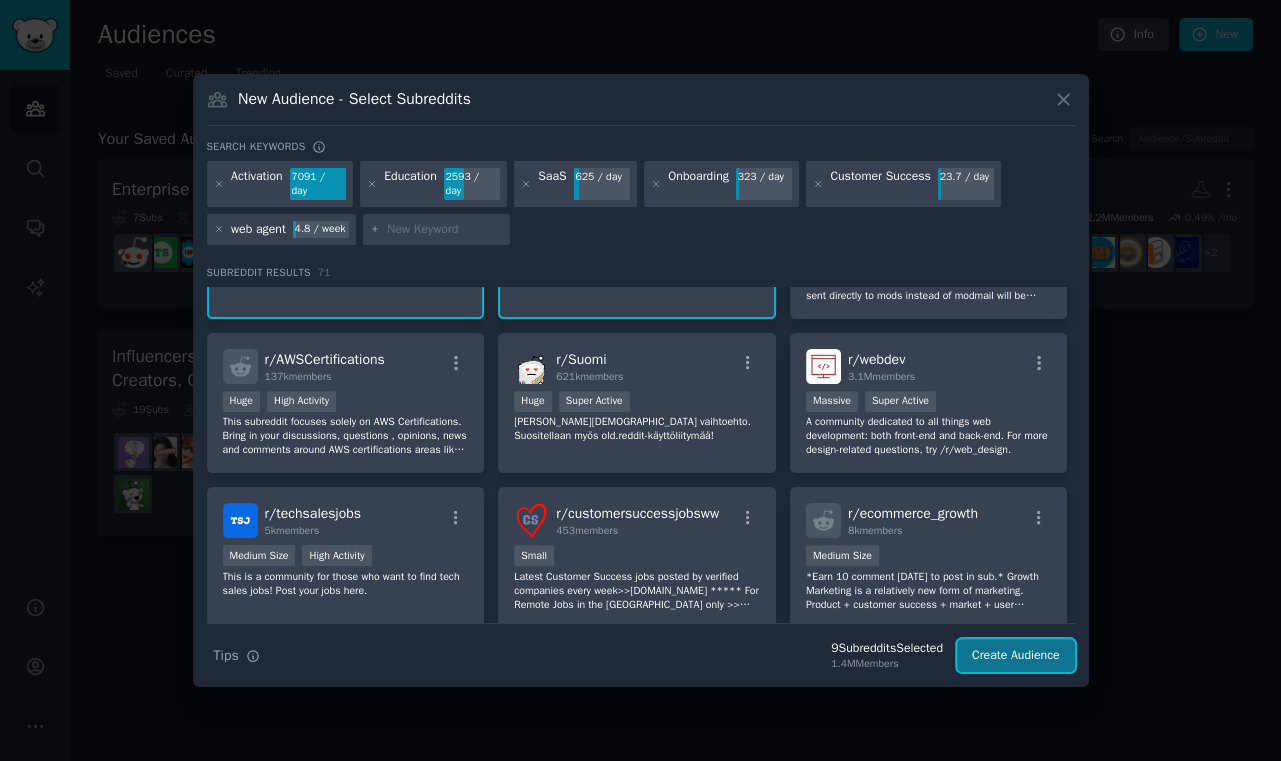 click on "Create Audience" at bounding box center [1016, 656] 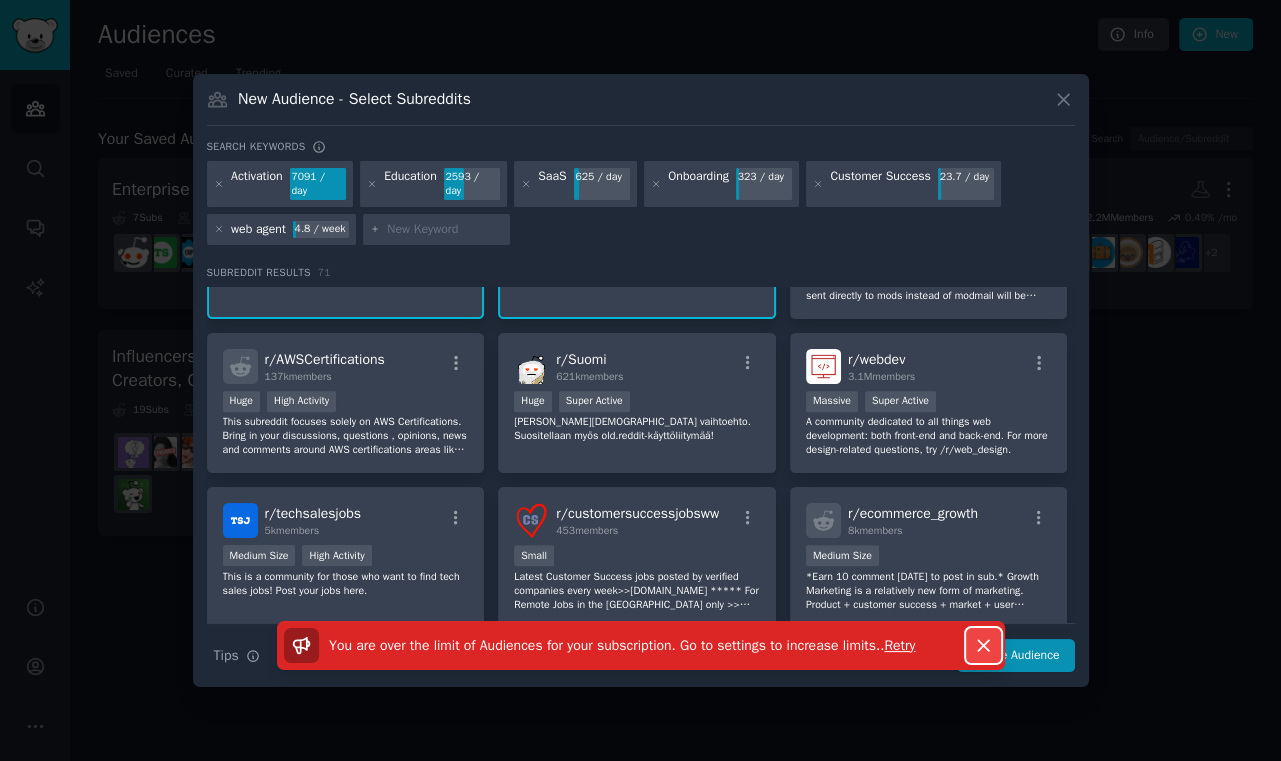 click 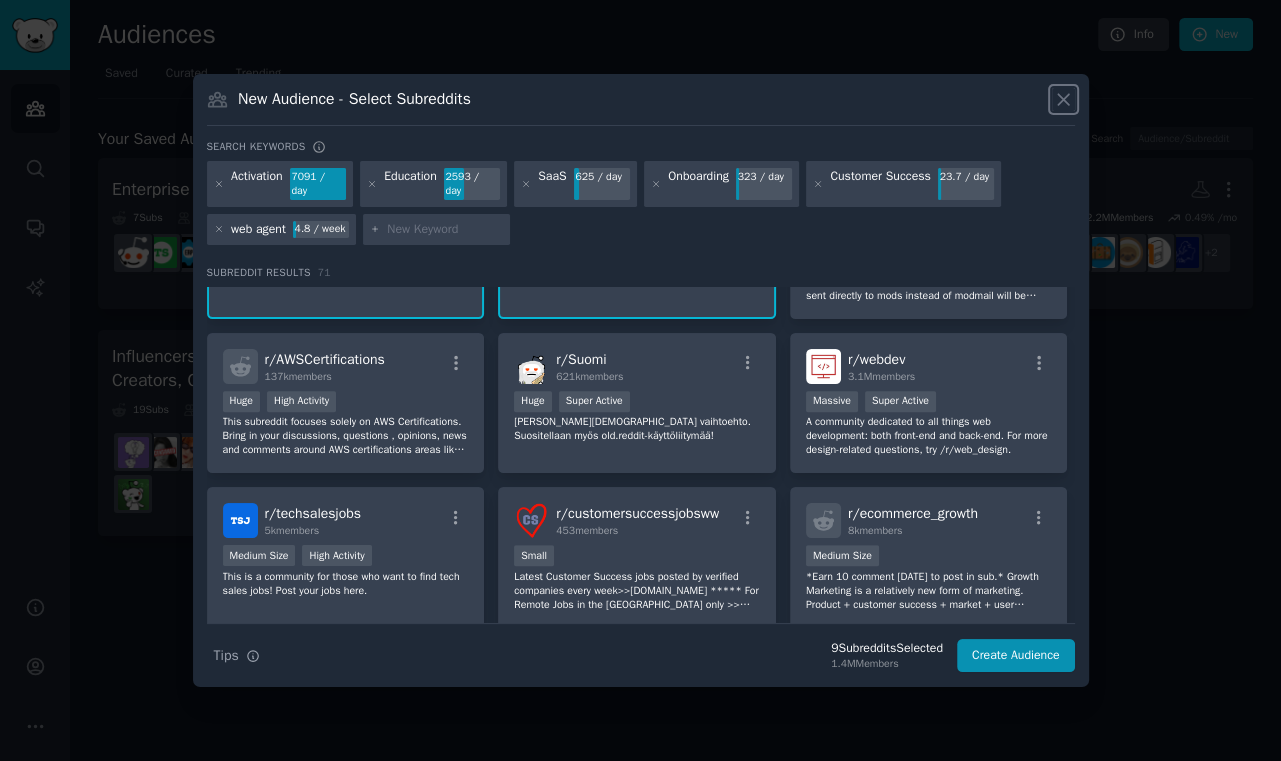 click 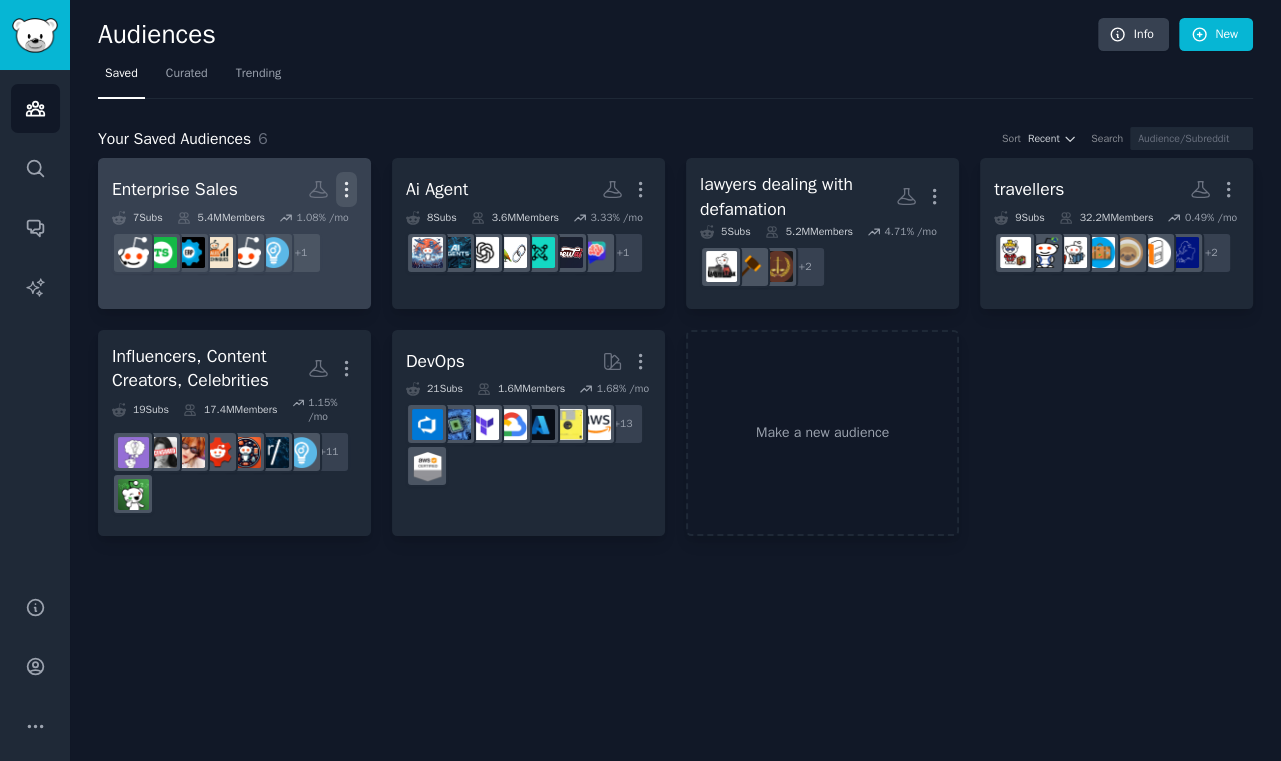 click 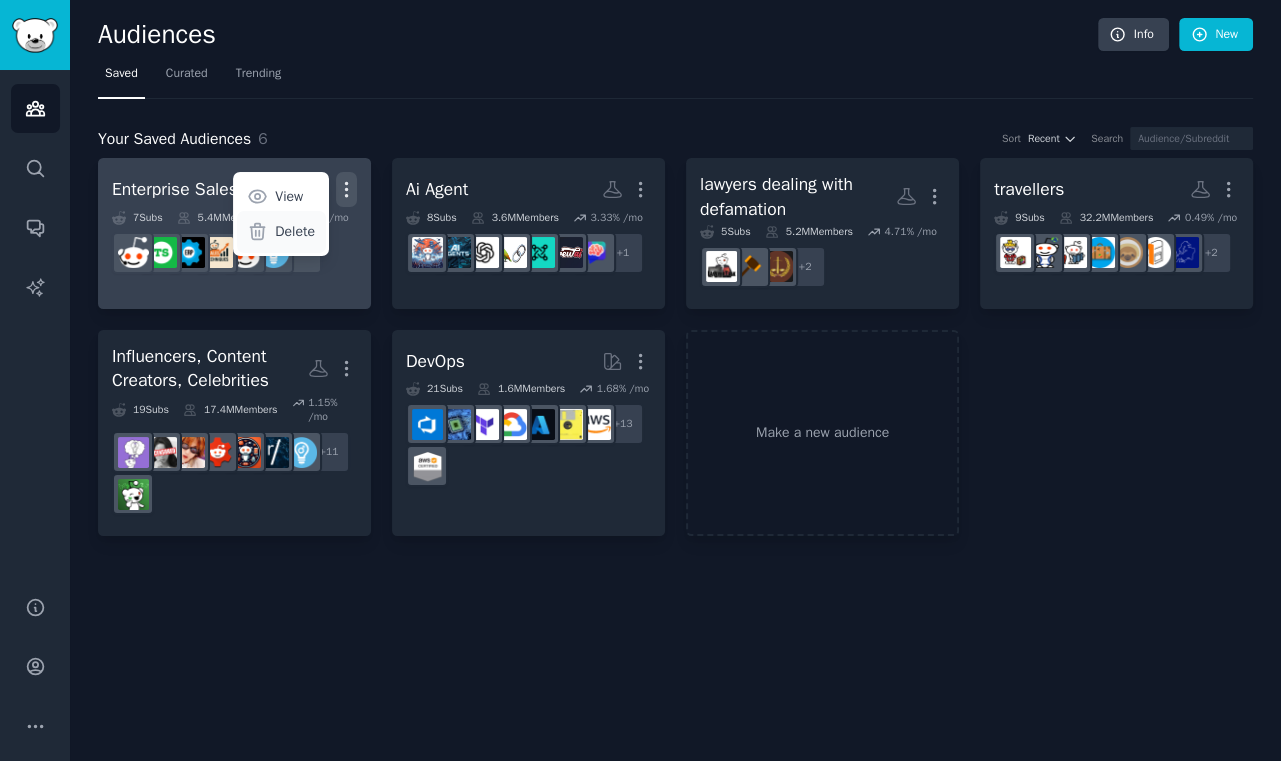click on "Delete" at bounding box center [295, 231] 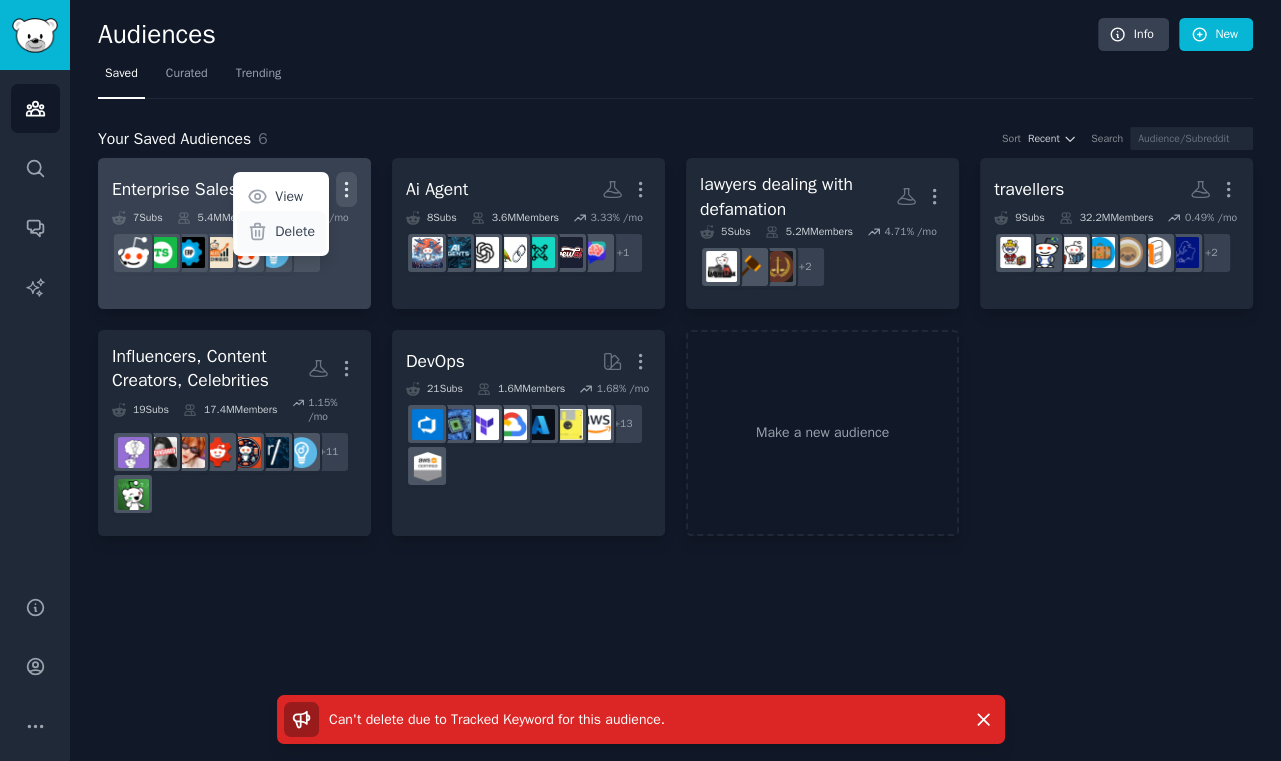 click on "Delete" at bounding box center [295, 231] 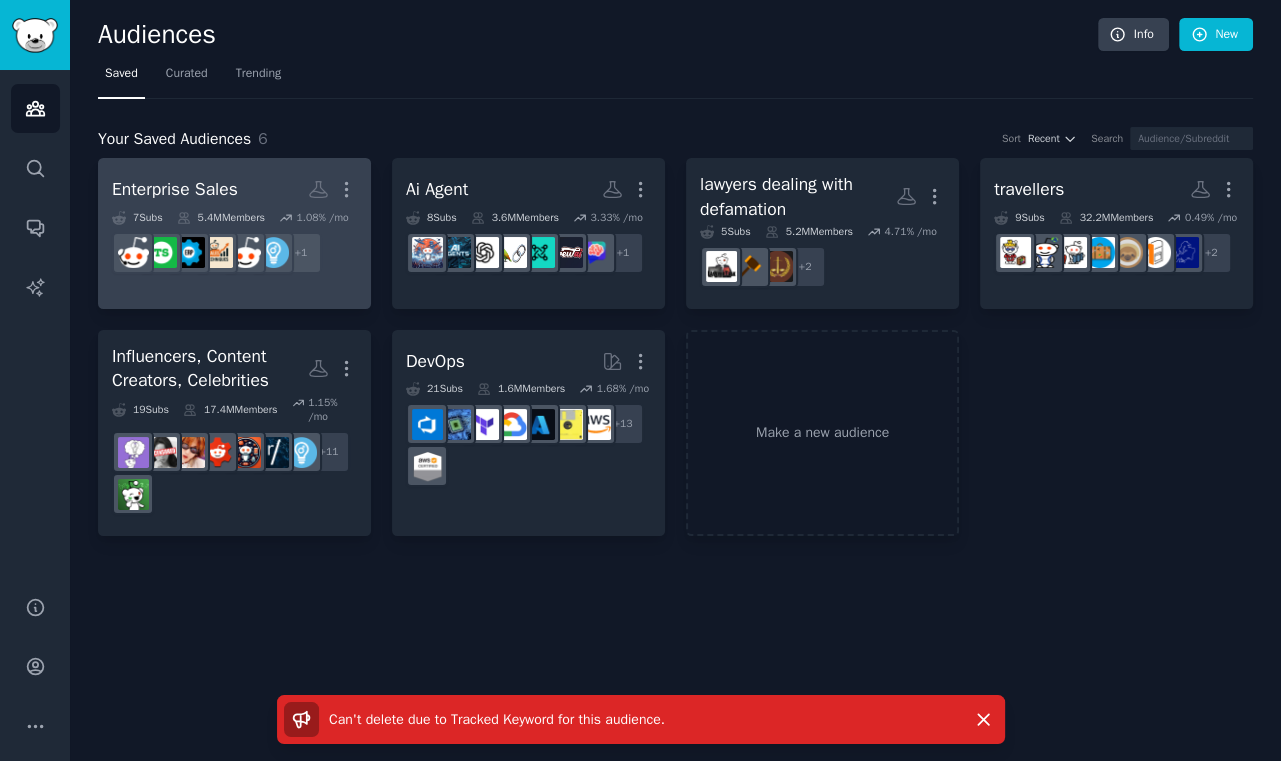 click on "Enterprise Sales More View Delete" at bounding box center [234, 189] 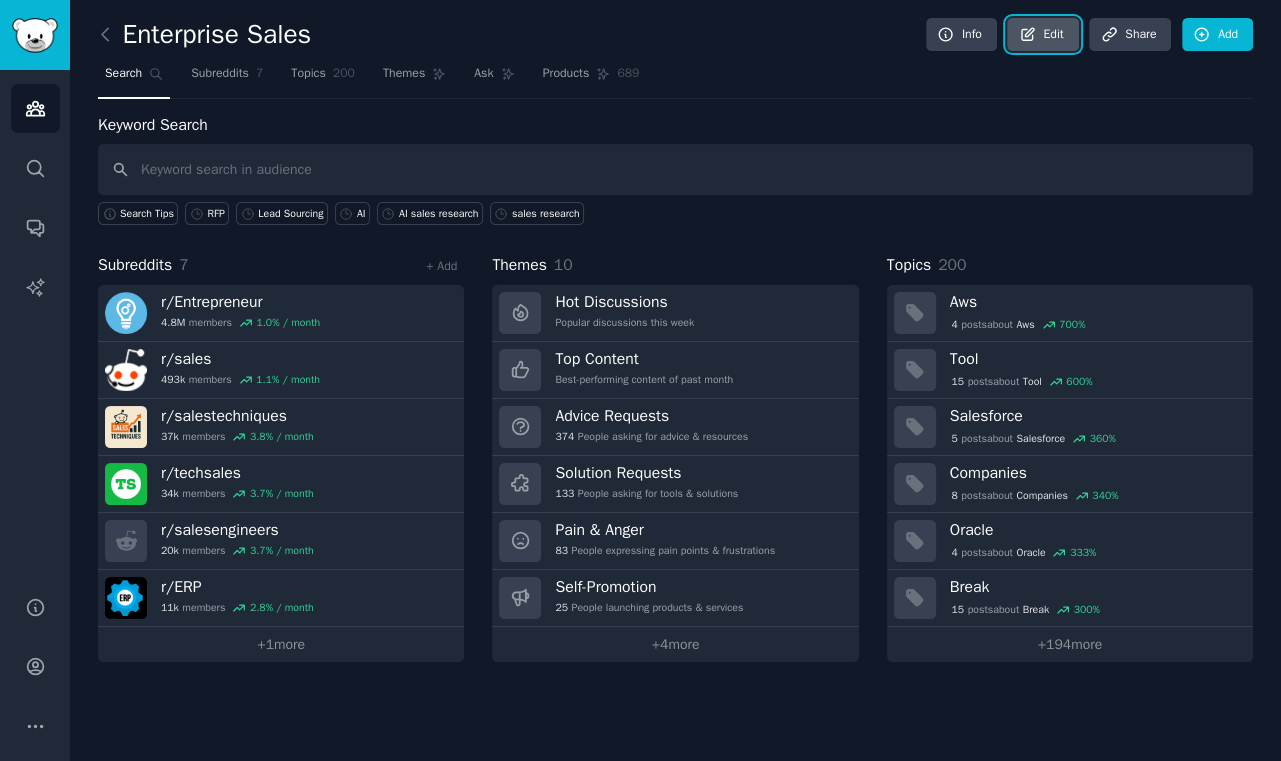 click on "Edit" at bounding box center (1042, 35) 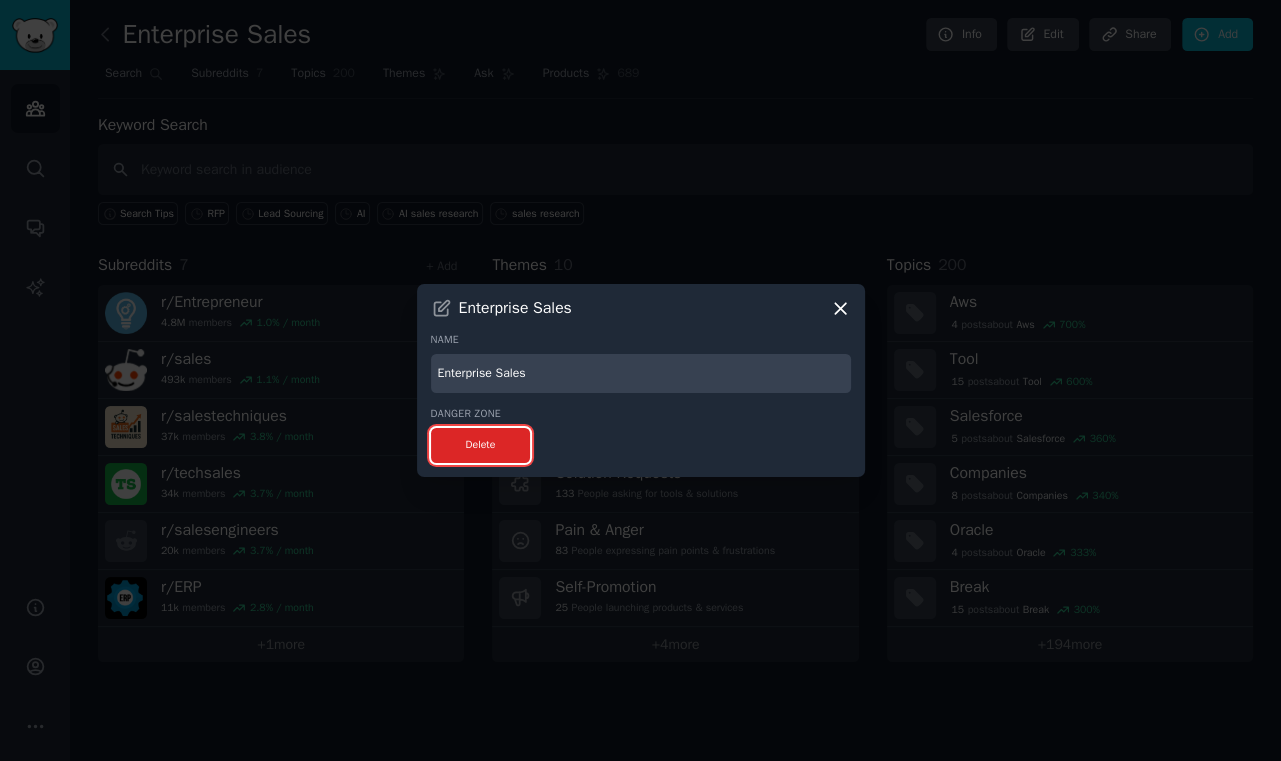 click on "Delete" at bounding box center (481, 445) 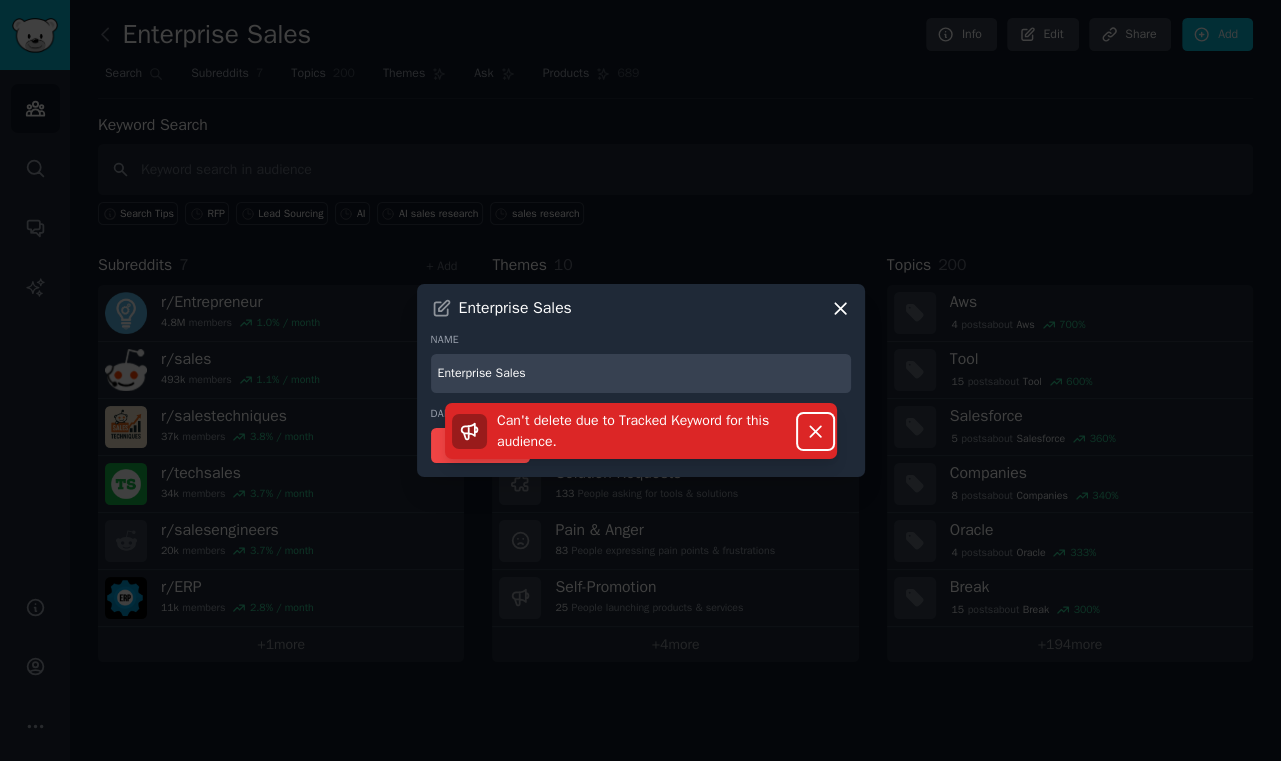 drag, startPoint x: 815, startPoint y: 436, endPoint x: 836, endPoint y: 354, distance: 84.646324 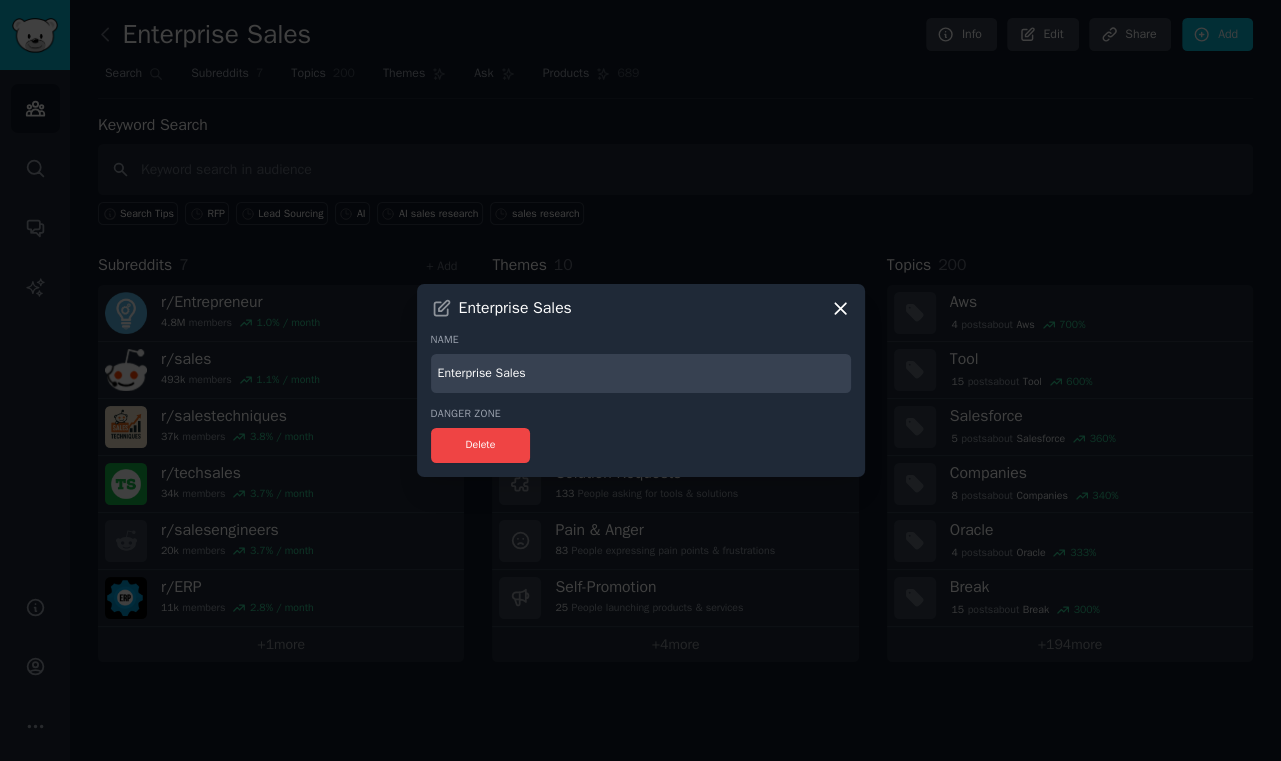 click 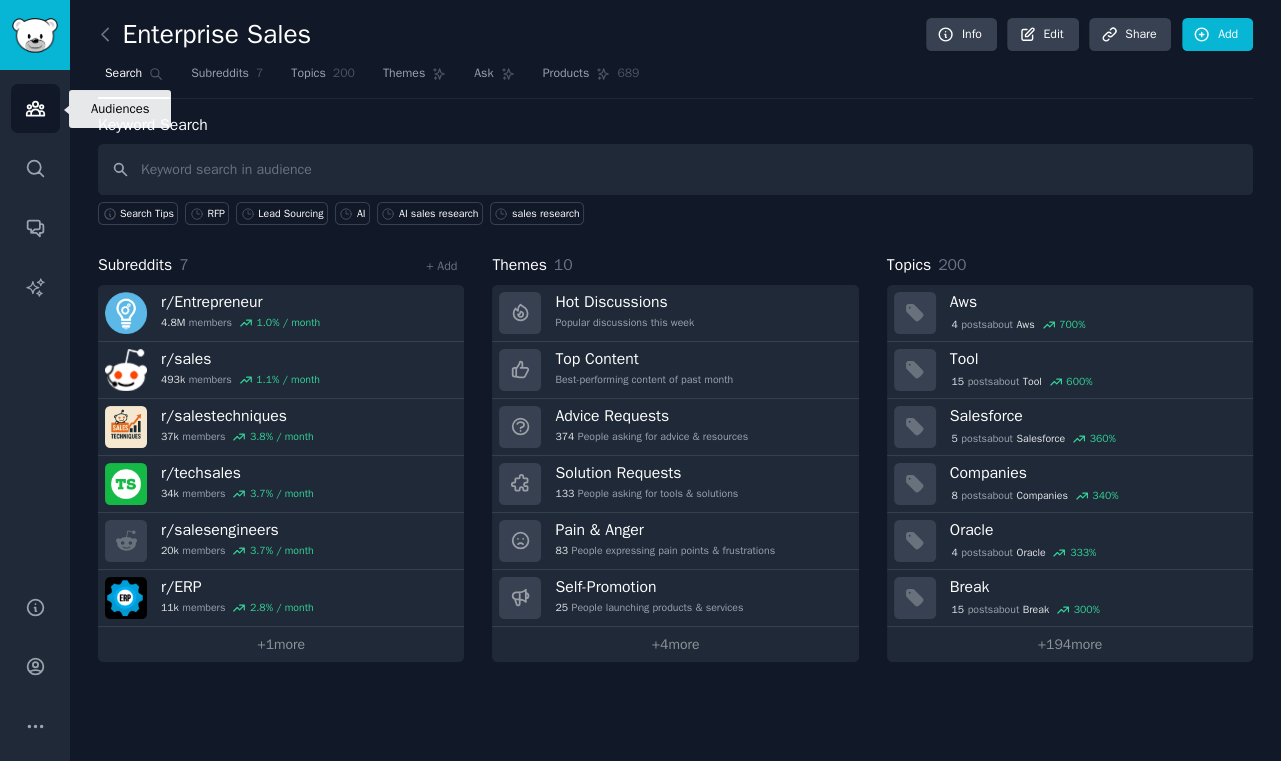 click on "Audiences" at bounding box center (35, 108) 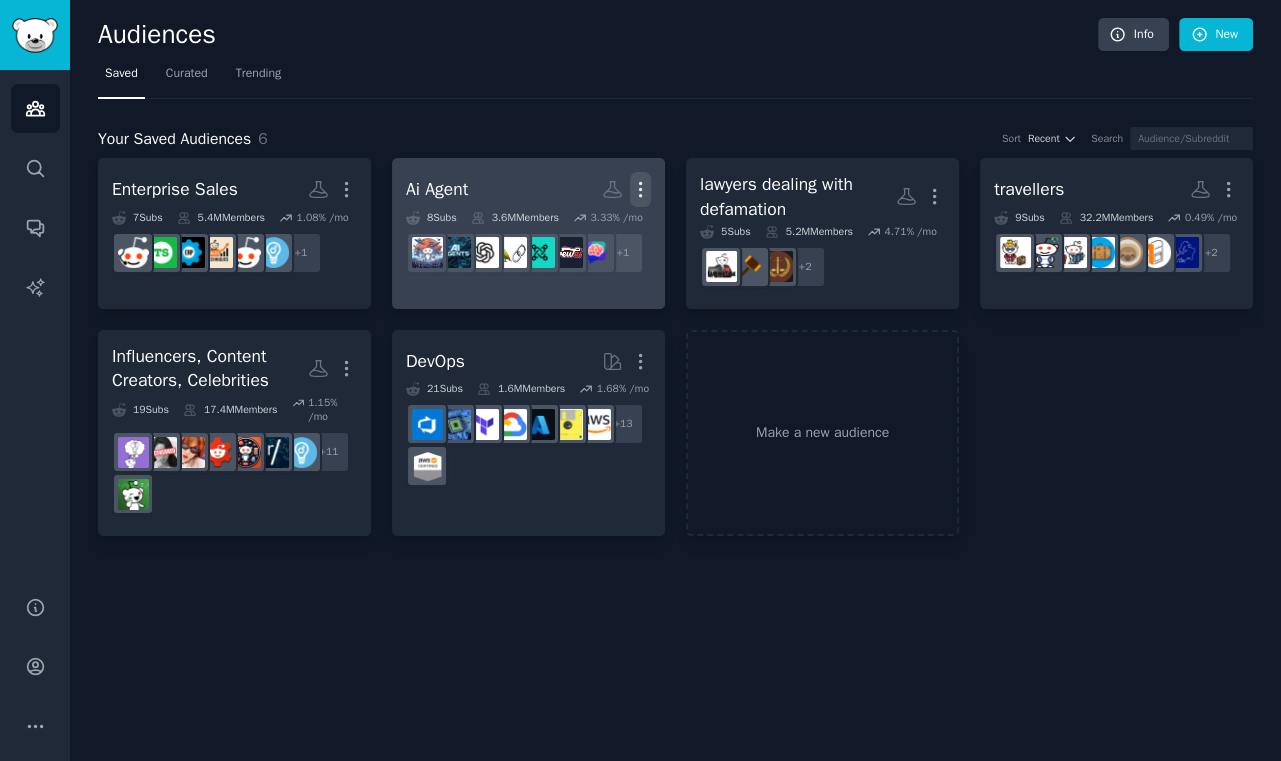 click 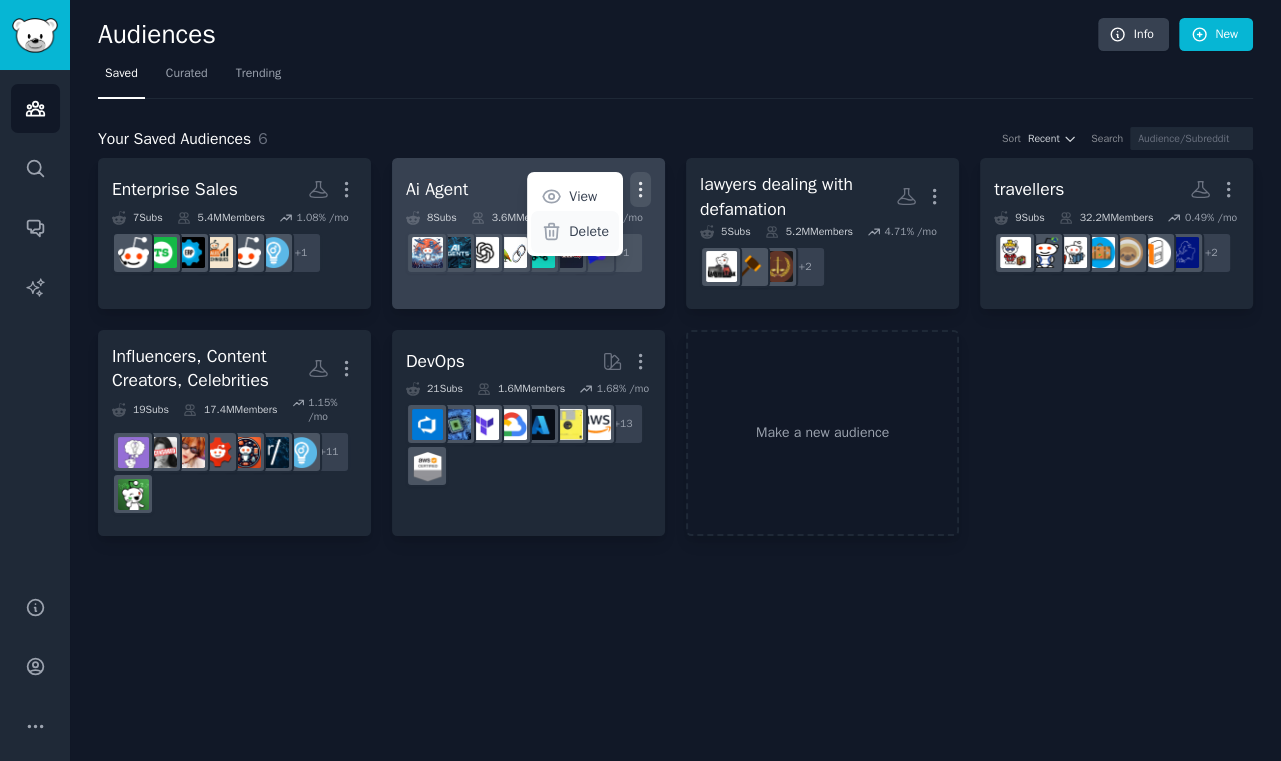 click on "Delete" at bounding box center [589, 231] 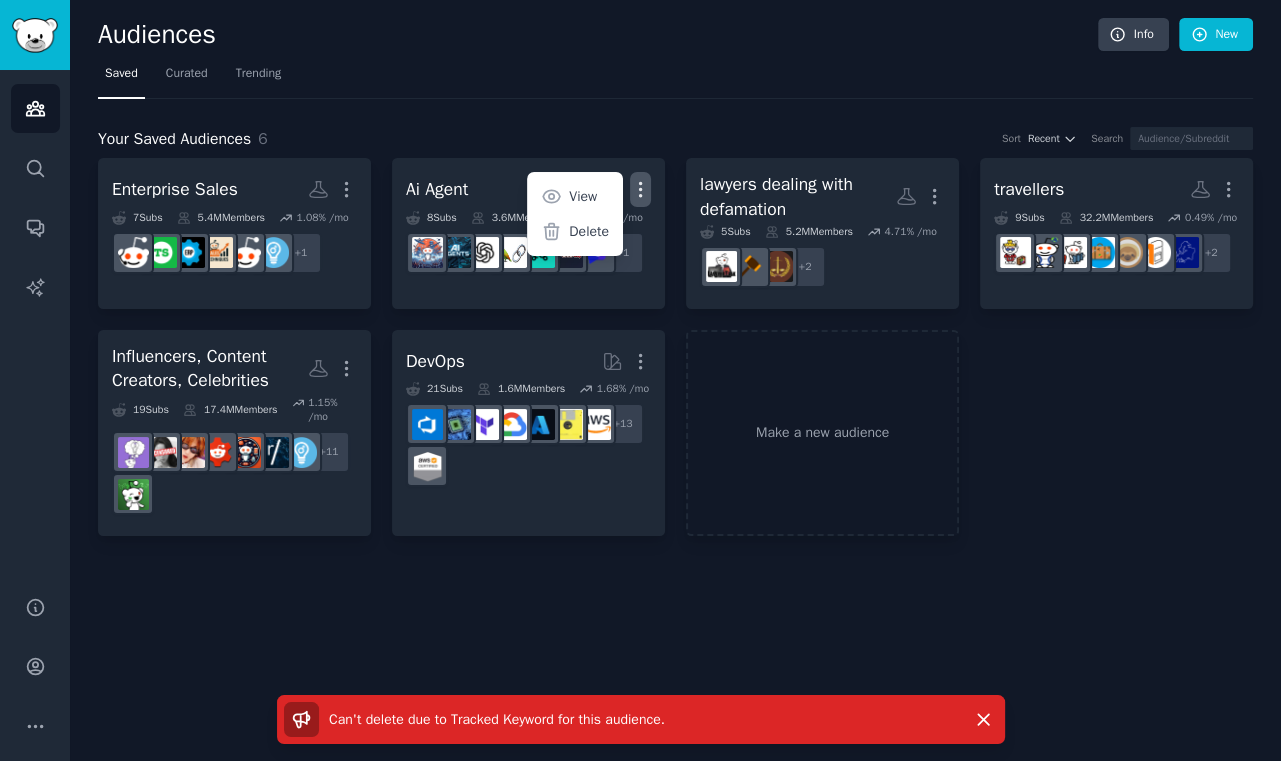 click on "Can't delete due to Tracked Keyword for this audience ." at bounding box center [497, 719] 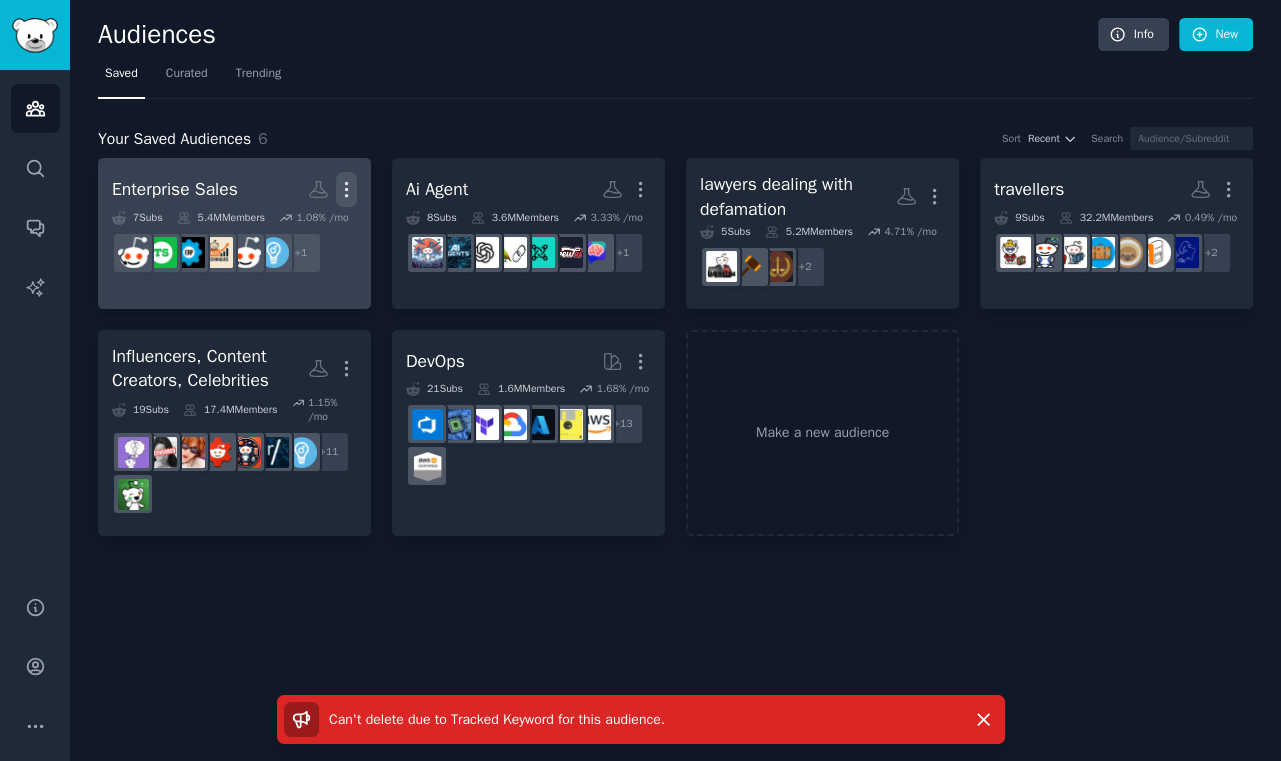click 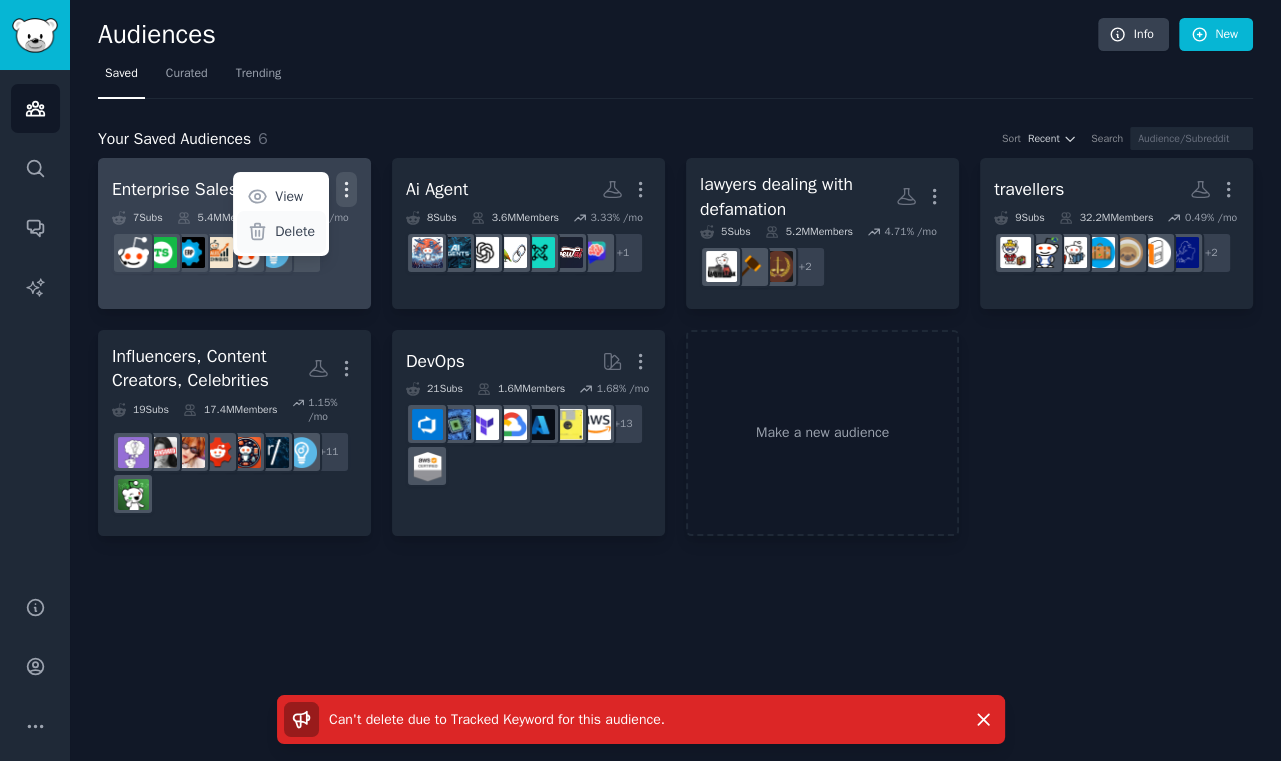 click on "Delete" at bounding box center (295, 231) 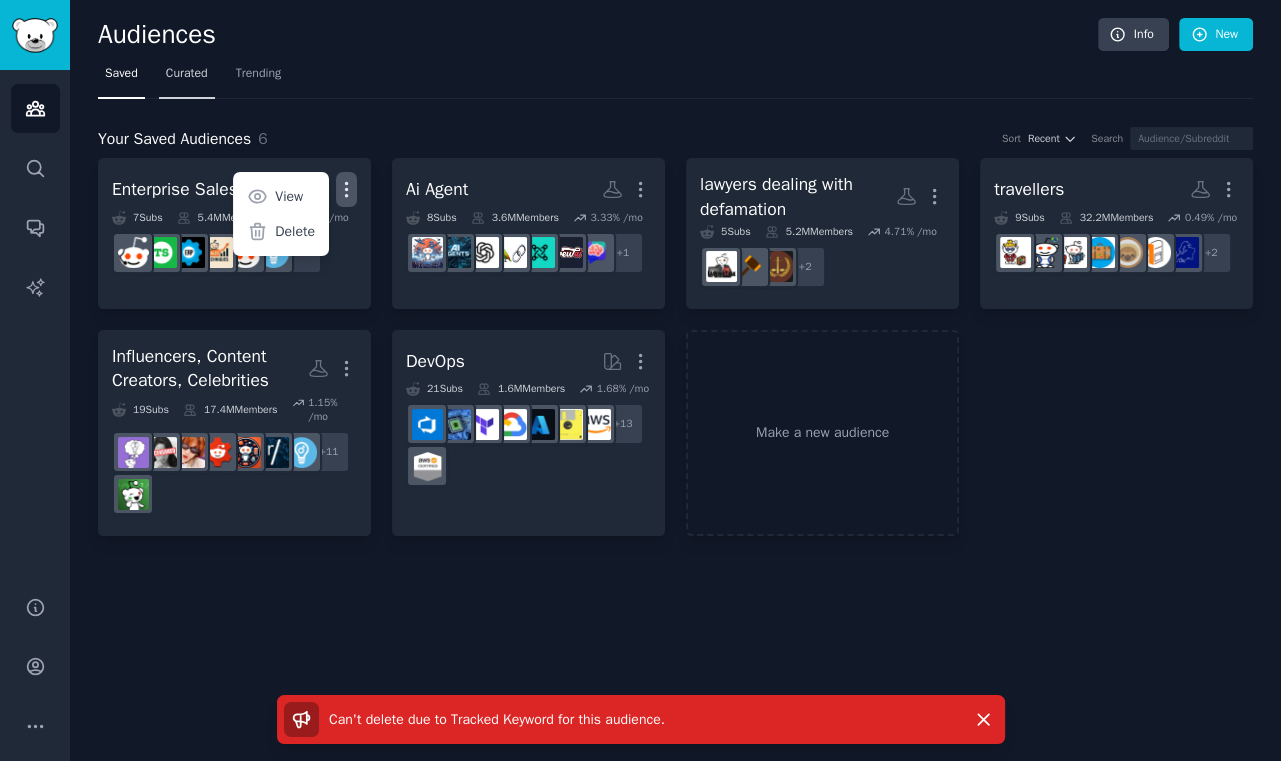 click on "Curated" at bounding box center (187, 74) 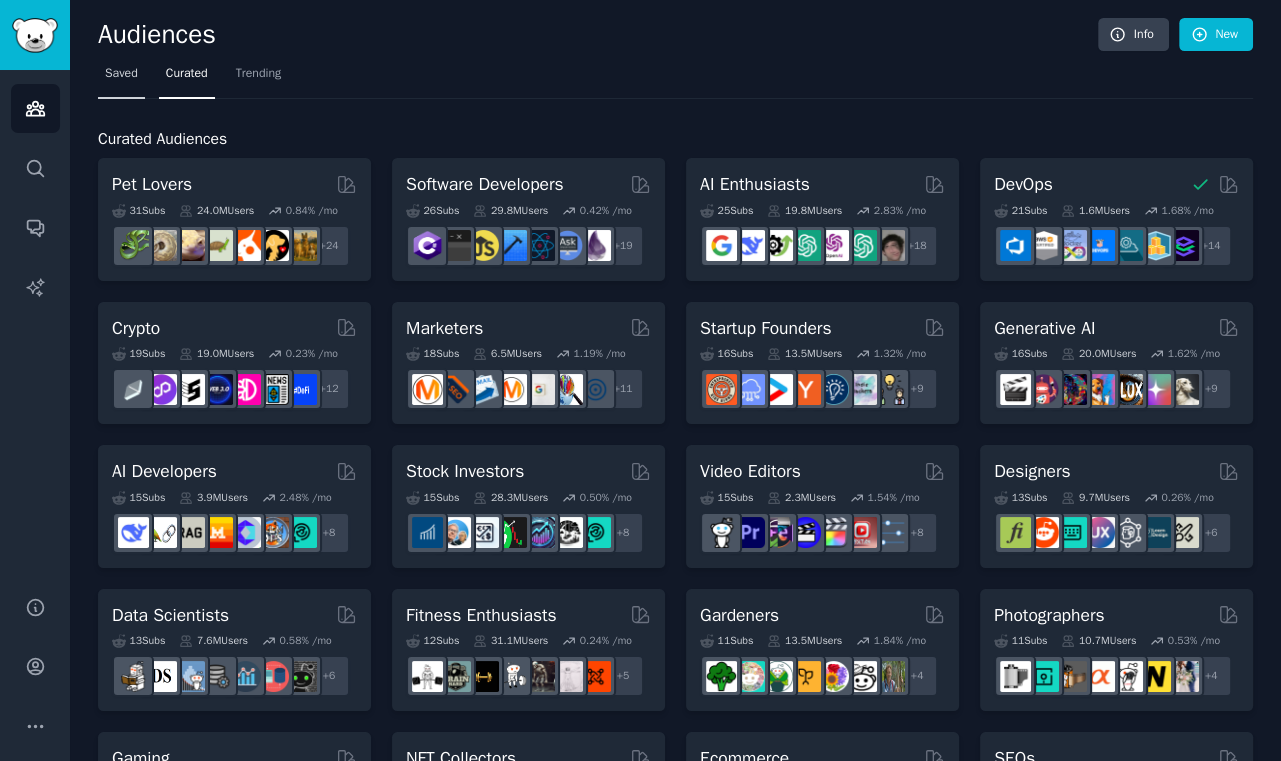 click on "Saved" at bounding box center [121, 74] 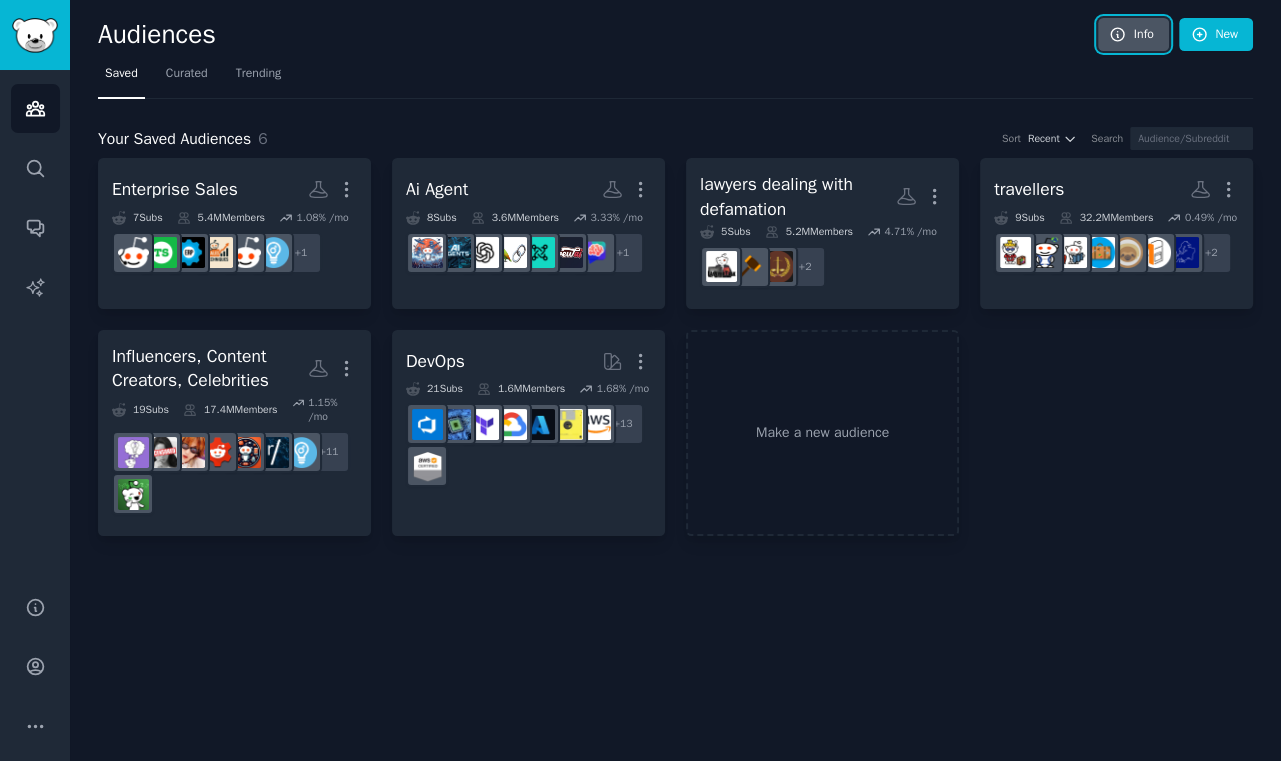 click on "Info" at bounding box center [1133, 35] 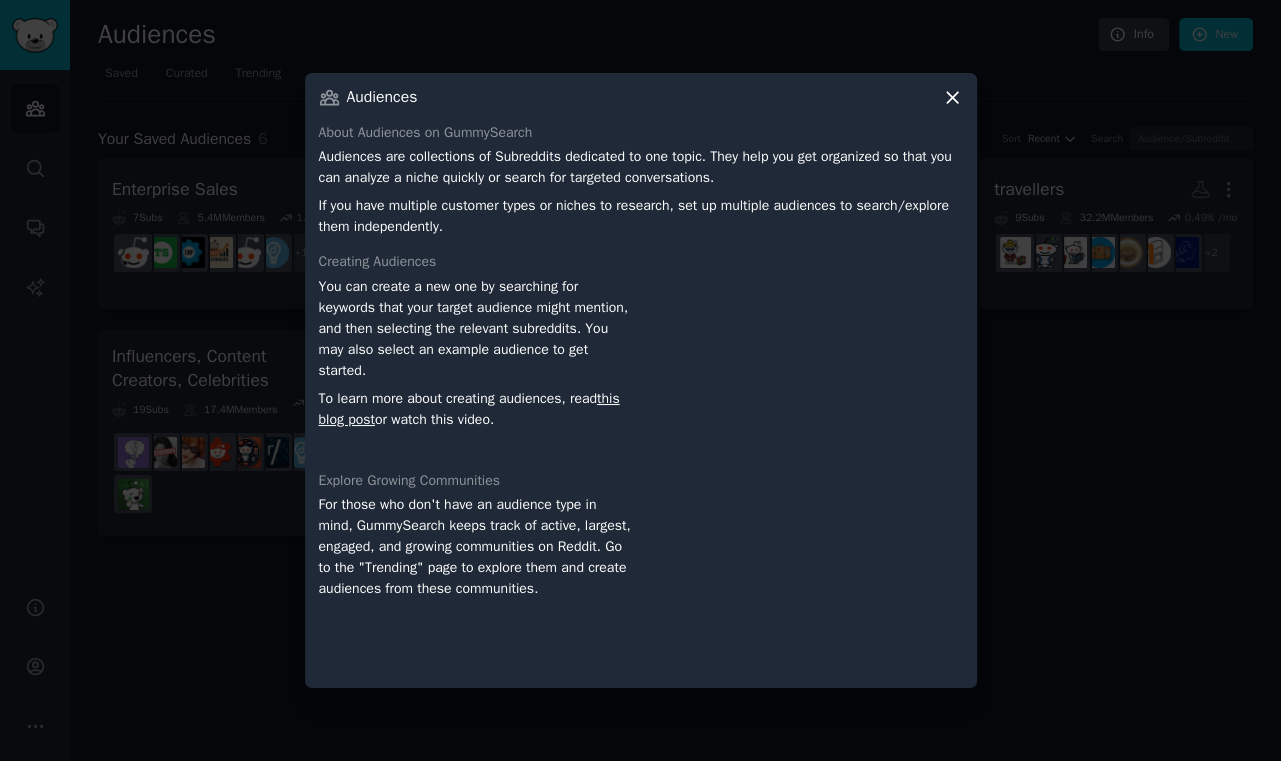 click on "Audiences About Audiences on GummySearch Audiences are collections of Subreddits dedicated to one topic. They help you get organized so that you can analyze a niche quickly or search for targeted conversations. If you have multiple customer types or niches to research, set up multiple audiences to search/explore them independently. Creating Audiences You can create a new one by searching for keywords that your target audience might mention, and then selecting the relevant subreddits. You may also select an example audience to get started. To learn more about creating audiences, read  this blog post  or watch this video. Explore Growing Communities For those who don't have an audience type in mind, GummySearch keeps track of active, largest, engaged, and growing communities on Reddit. Go to the "Trending" page to explore them and create audiences from these communities." at bounding box center (641, 381) 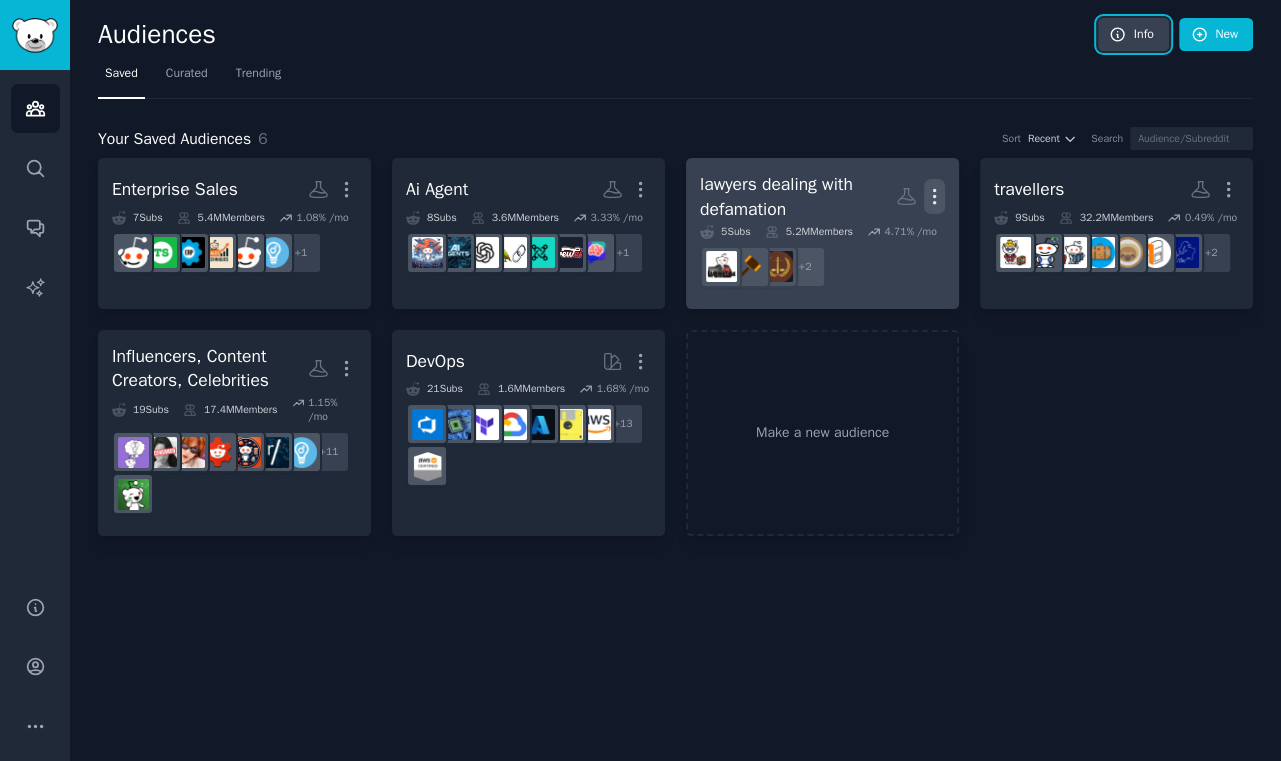 click 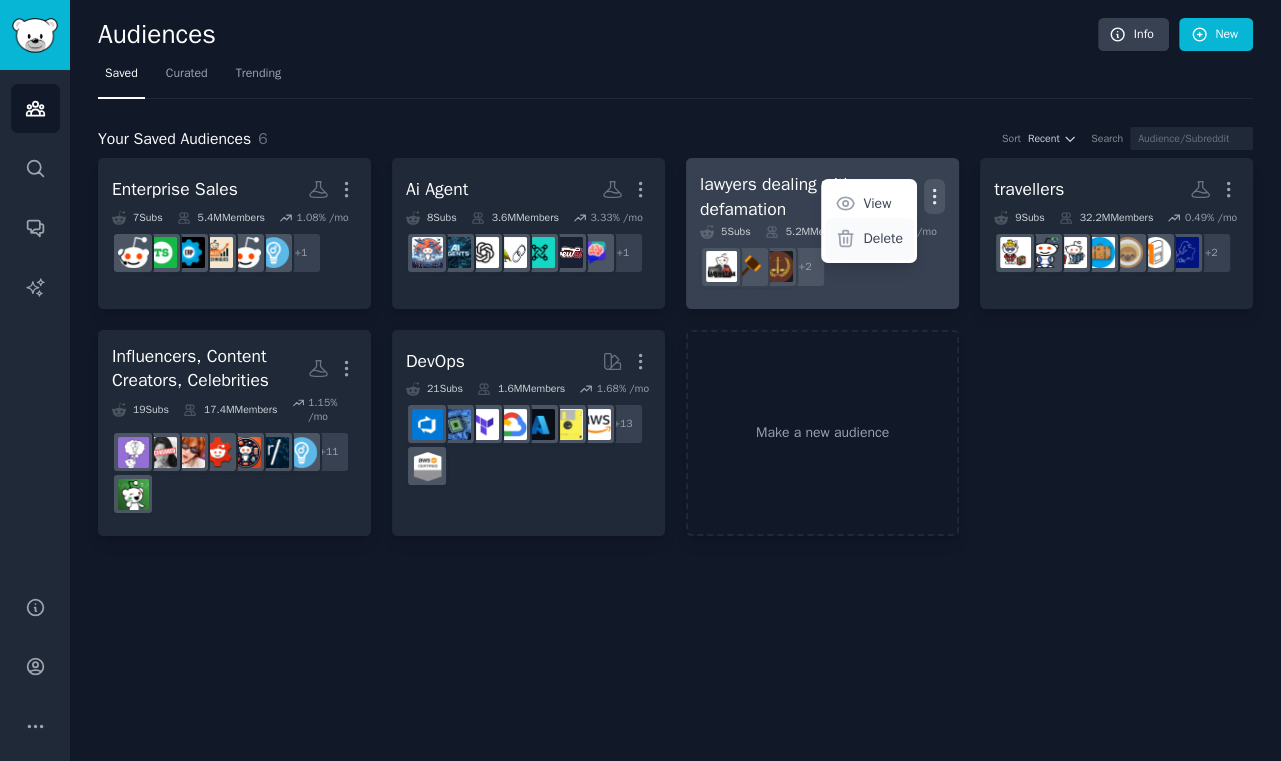 click on "Delete" at bounding box center [883, 238] 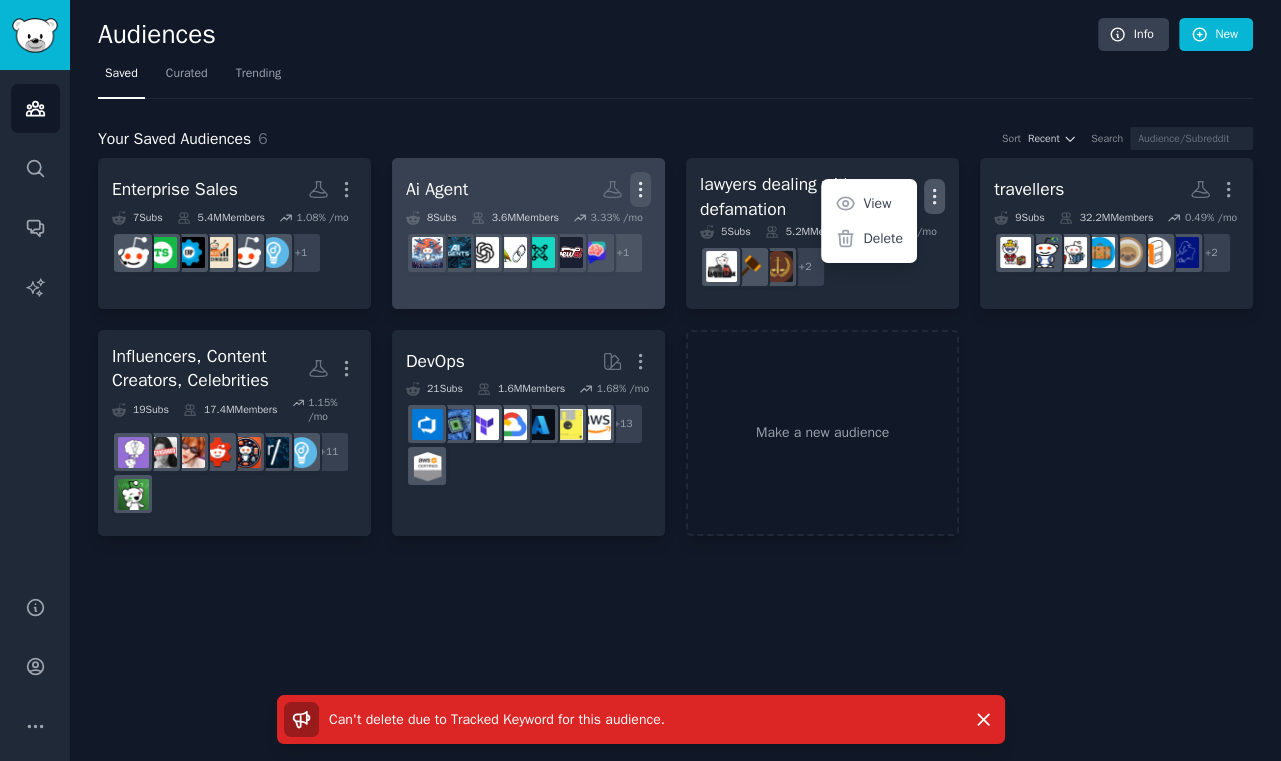 click 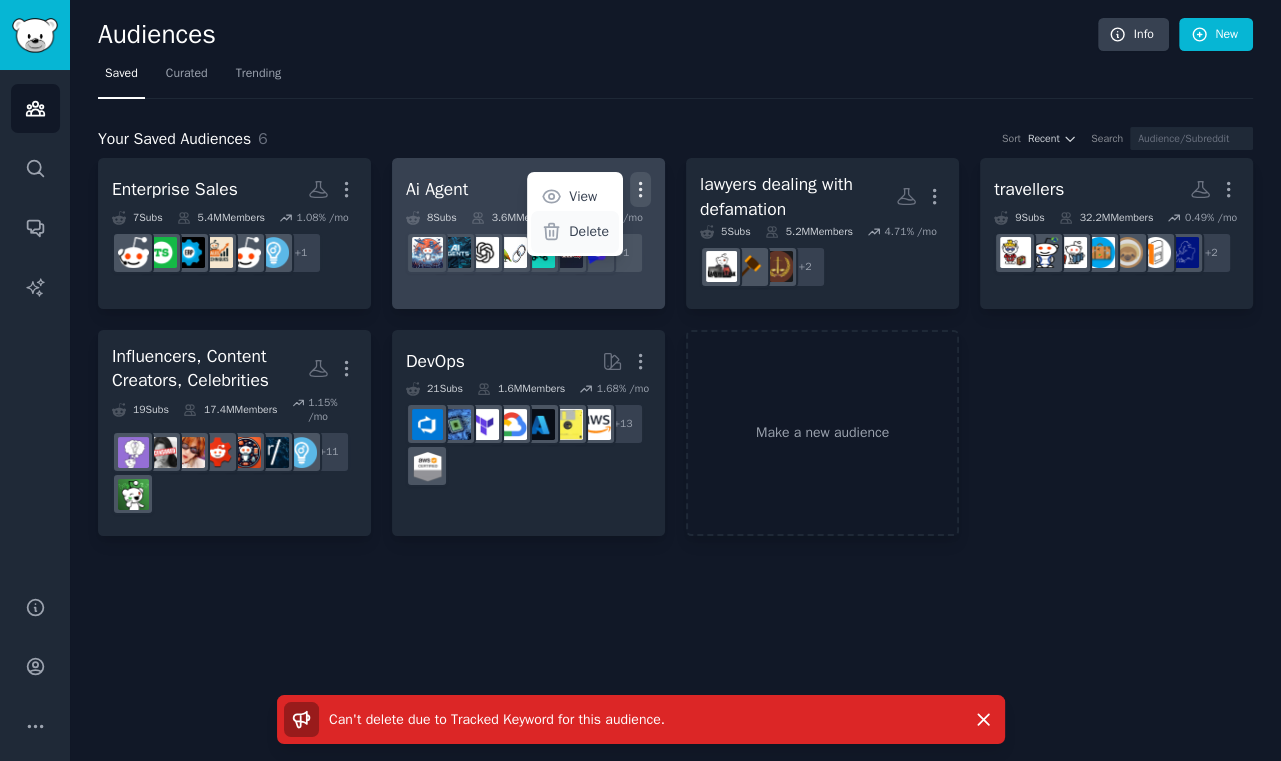 click on "Delete" at bounding box center [589, 231] 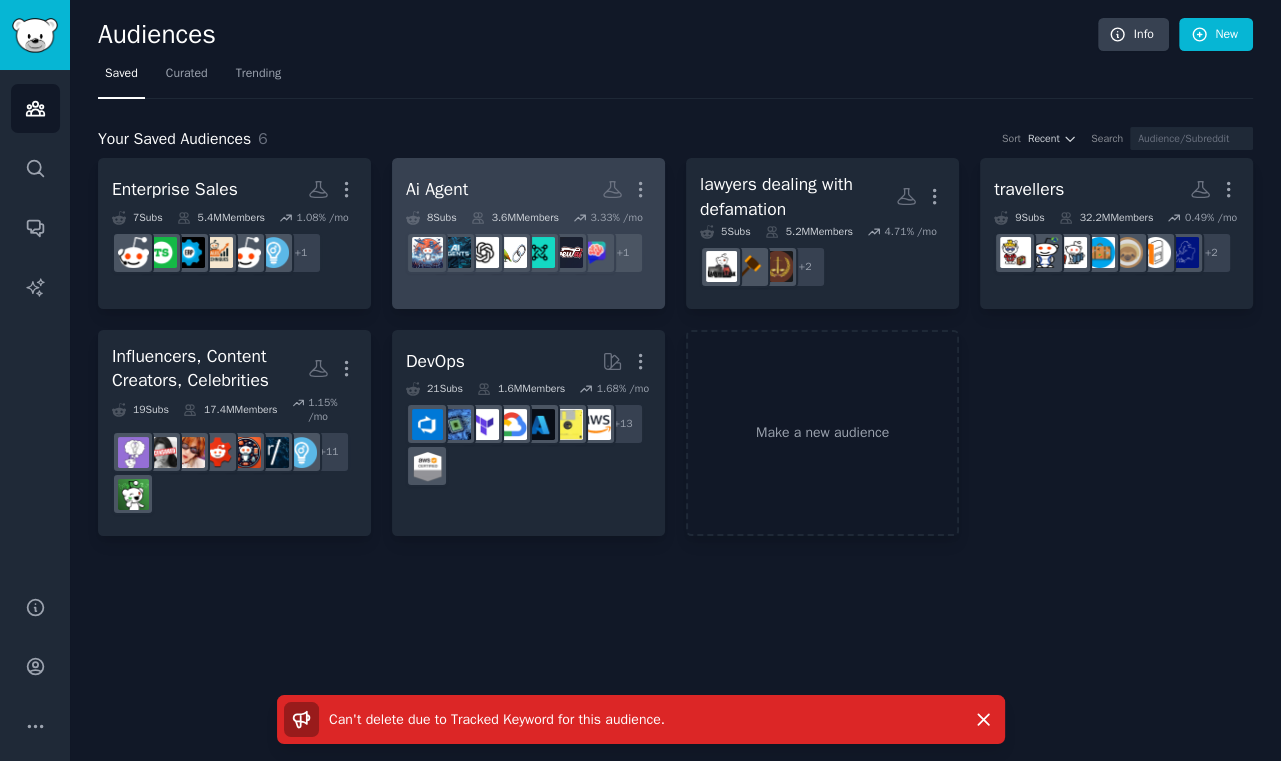 click on "Ai Agent Custom Audience More View Delete" at bounding box center (528, 189) 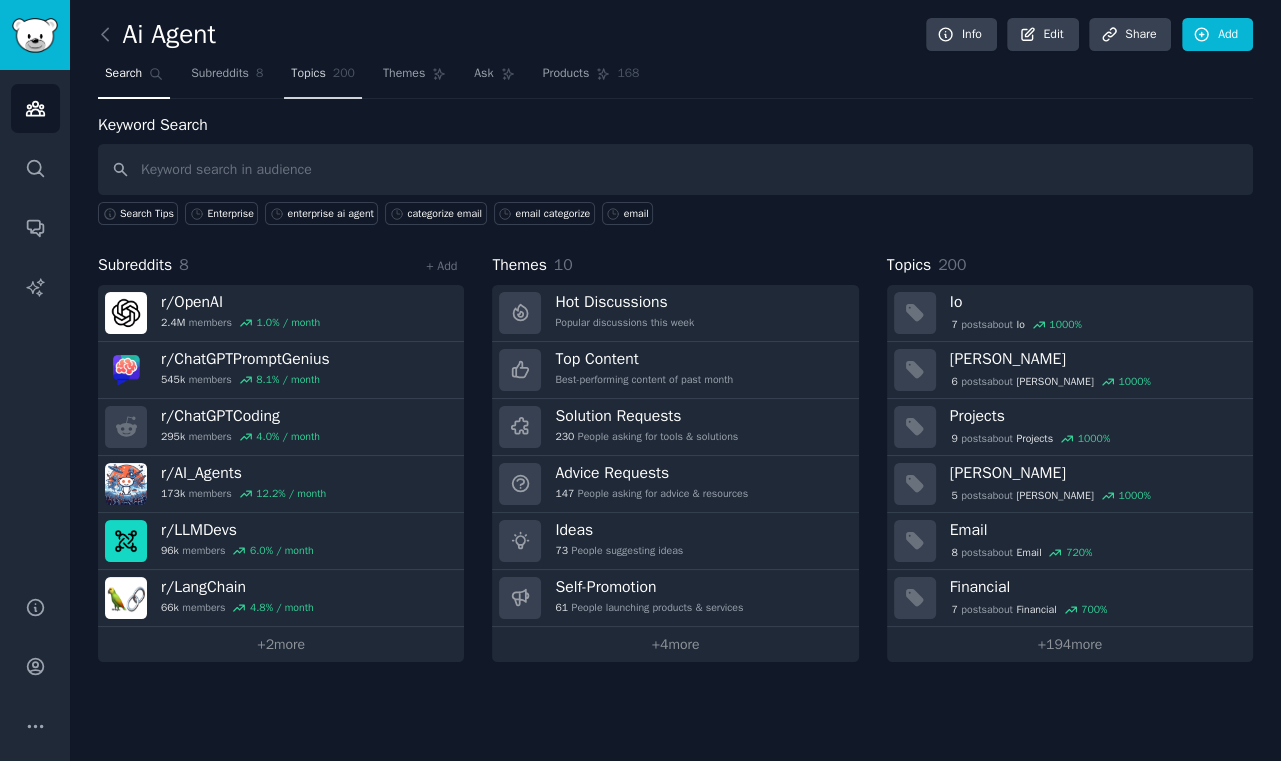 click on "200" 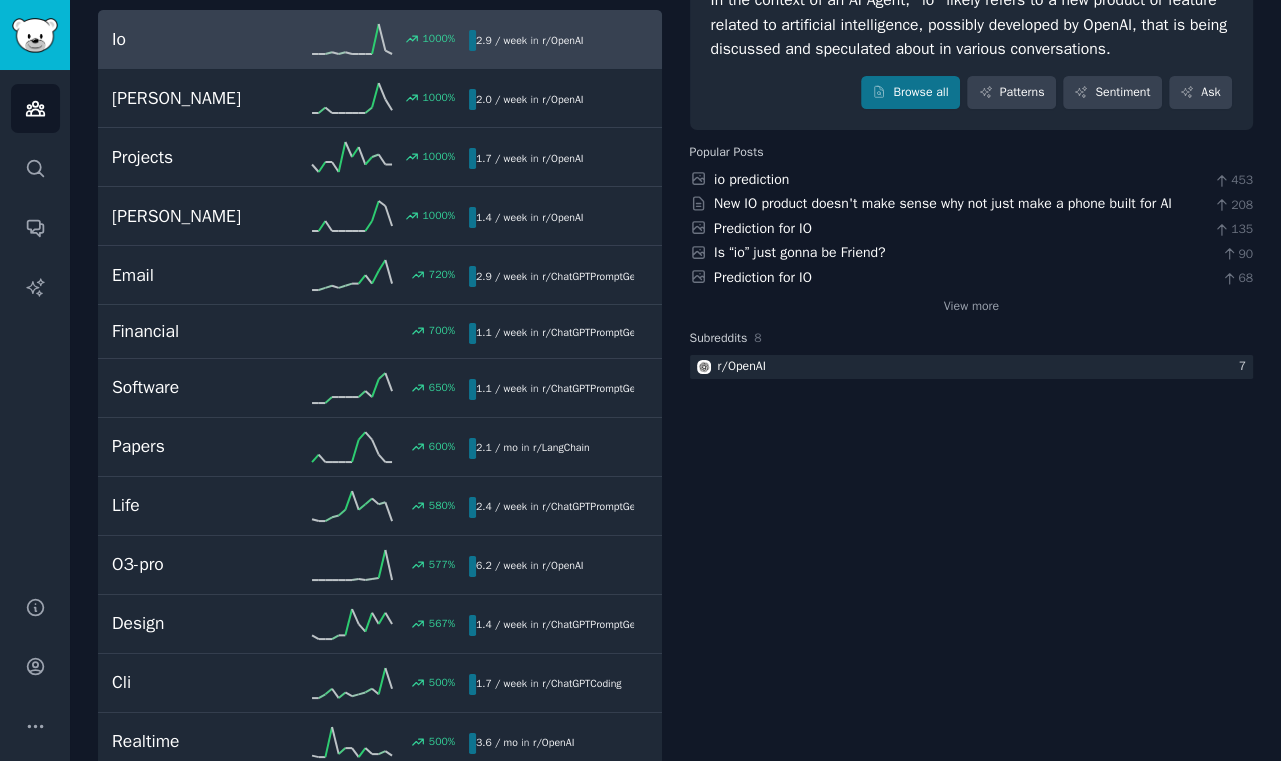 scroll, scrollTop: 0, scrollLeft: 0, axis: both 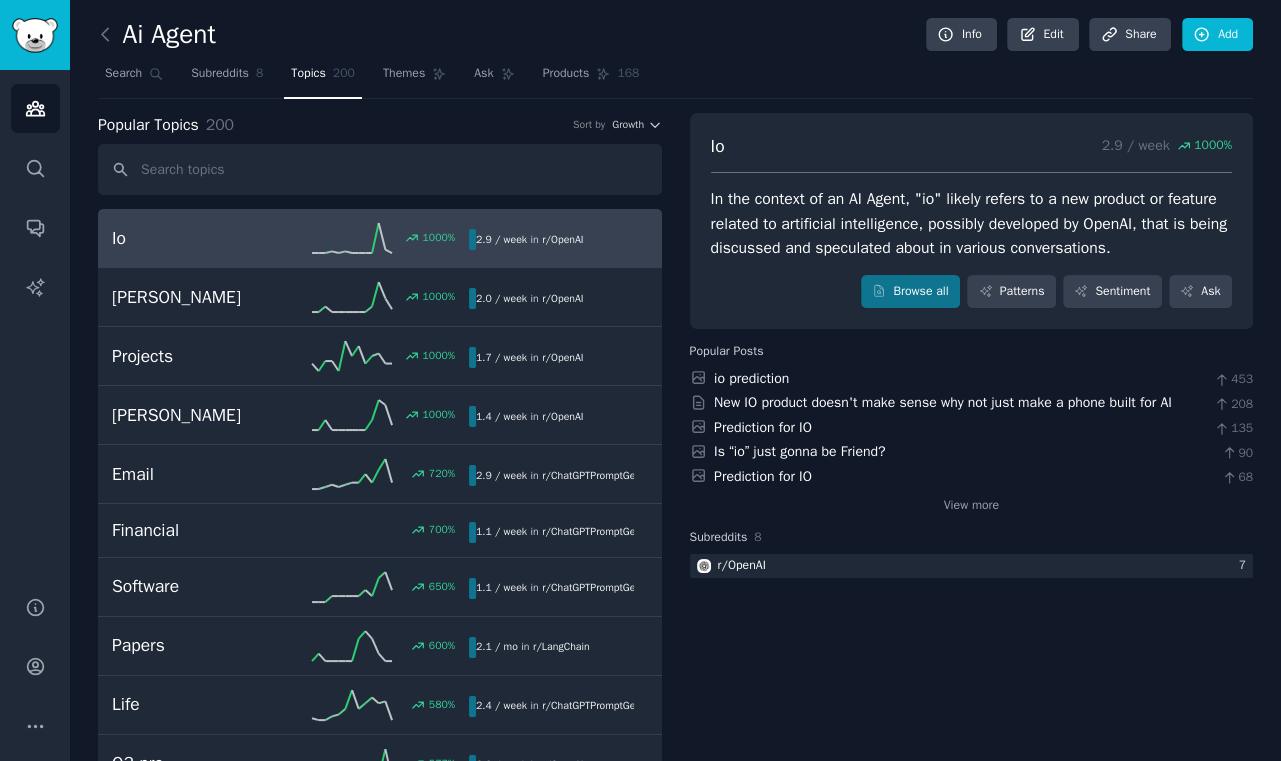 click on "Ai Agent Info Edit Share Add Search Subreddits 8 Topics 200 Themes Ask Products 168 Popular Topics 200 Sort by Growth Io 1000 % 2.9 / week  in    r/ OpenAI Jony 1000 % 2.0 / week  in    r/ OpenAI Projects 1000 % 1.7 / week  in    r/ OpenAI [PERSON_NAME] 1000 % 1.4 / week  in    r/ OpenAI Email 720 % 2.9 / week  in    r/ ChatGPTPromptGenius ,  r/ AI_Agents Financial 700 % 1.1 / week  in    r/ ChatGPTPromptGenius Software 650 % 1.1 / week  in    r/ ChatGPTPromptGenius Papers 600 % 2.1 / mo  in    r/ LangChain Life 580 % 2.4 / week  in    r/ ChatGPTPromptGenius O3-pro 577 % 6.2 / week  in    r/ OpenAI Design 567 % 1.4 / week  in    r/ ChatGPTPromptGenius Cli 500 % 1.7 / week  in    r/ ChatGPTCoding Realtime 500 % 3.6 / mo  in    r/ OpenAI Chatbots 500 % 1.8 / mo  in    r/ AI_Agents Prompting 433 % 2.2 / week  in    r/ ChatGPTPromptGenius Perplexity 433 % 1.1 / week  in    r/ ChatGPTPromptGenius [PERSON_NAME] code 430 % 1.4 / day  in    r/ ChatGPTCoding Therapist 400 % 1.1 / week  in    r/ ChatGPTPromptGenius Development 373" 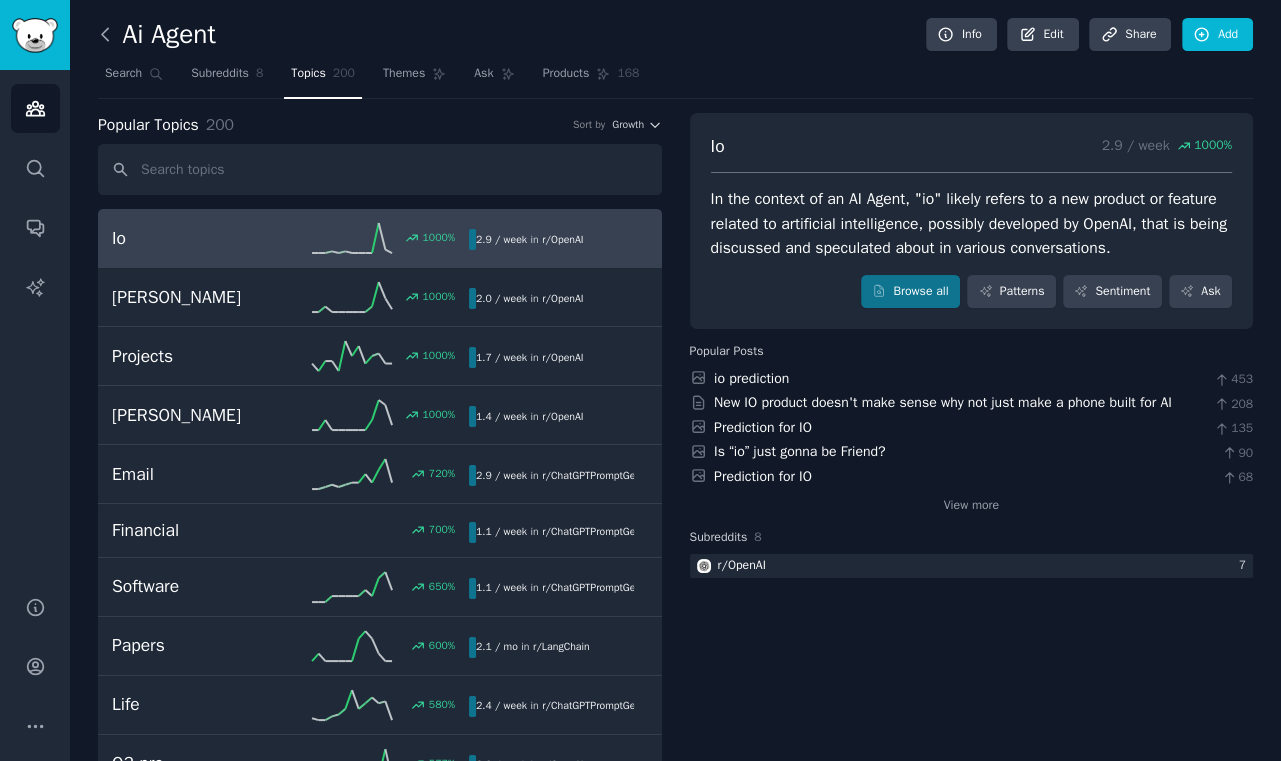click 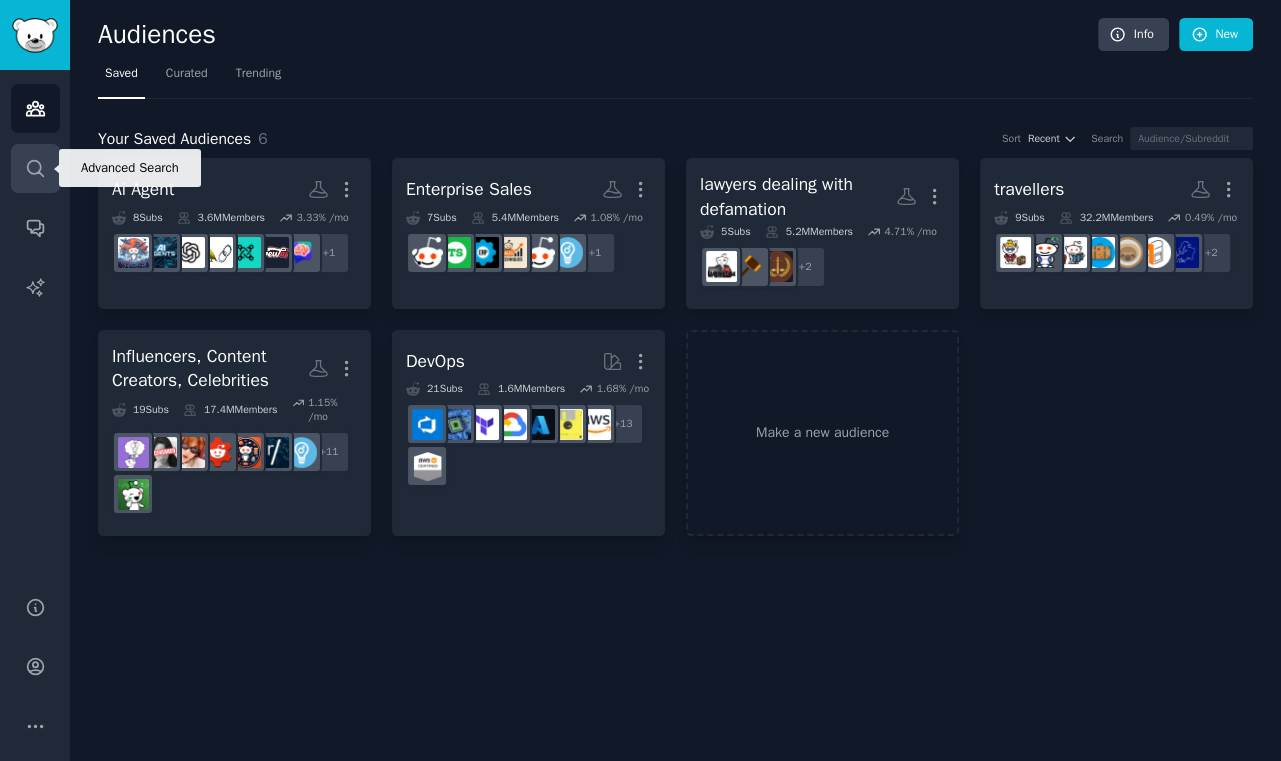 click 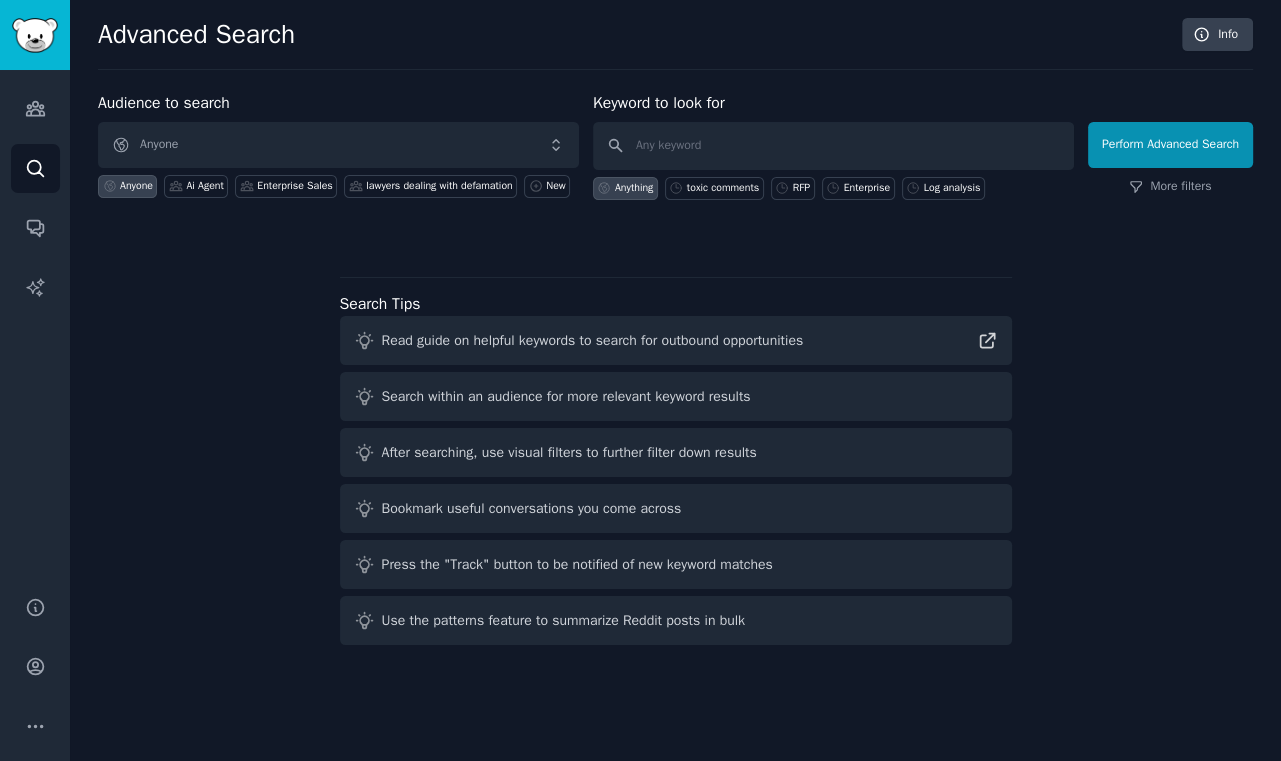 drag, startPoint x: 557, startPoint y: 363, endPoint x: 706, endPoint y: 374, distance: 149.40549 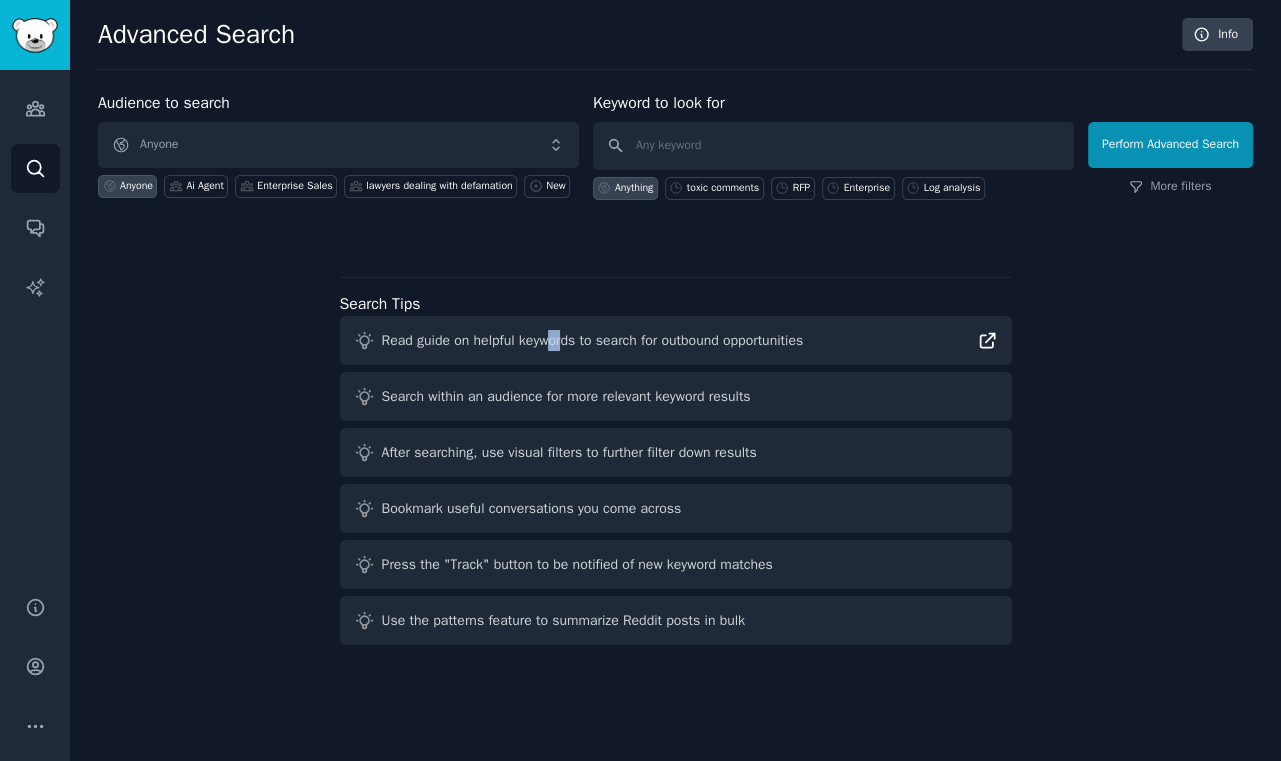 click 